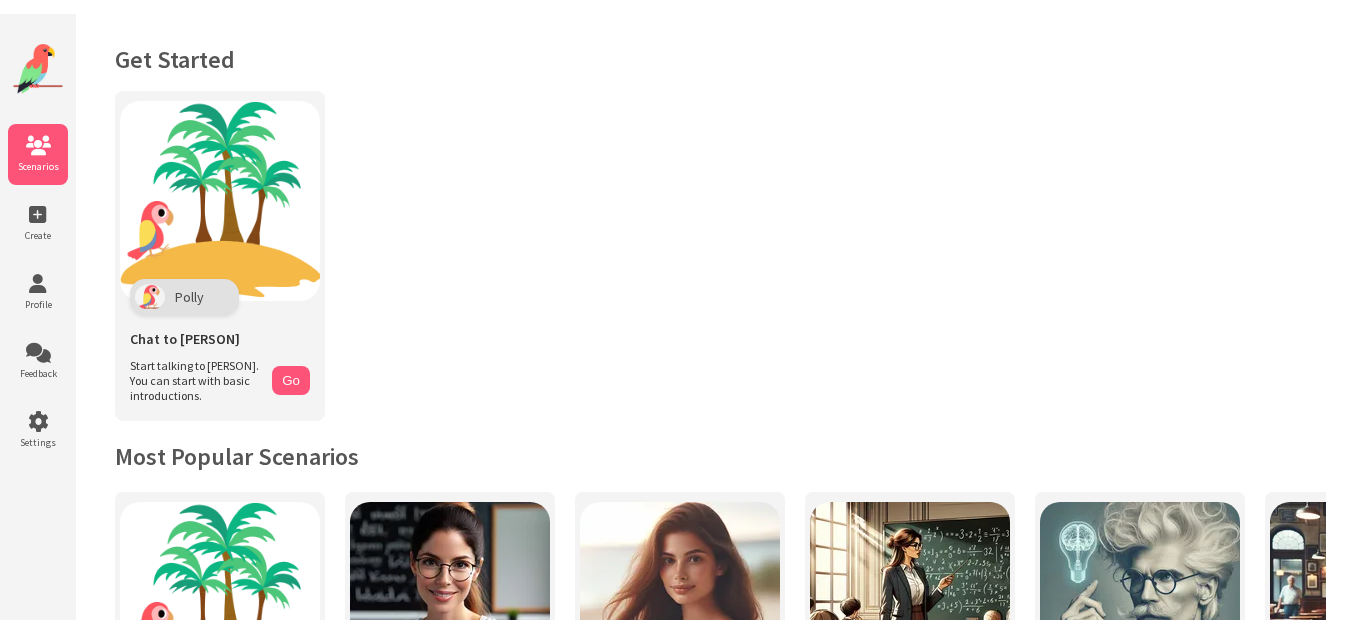 scroll, scrollTop: 0, scrollLeft: 0, axis: both 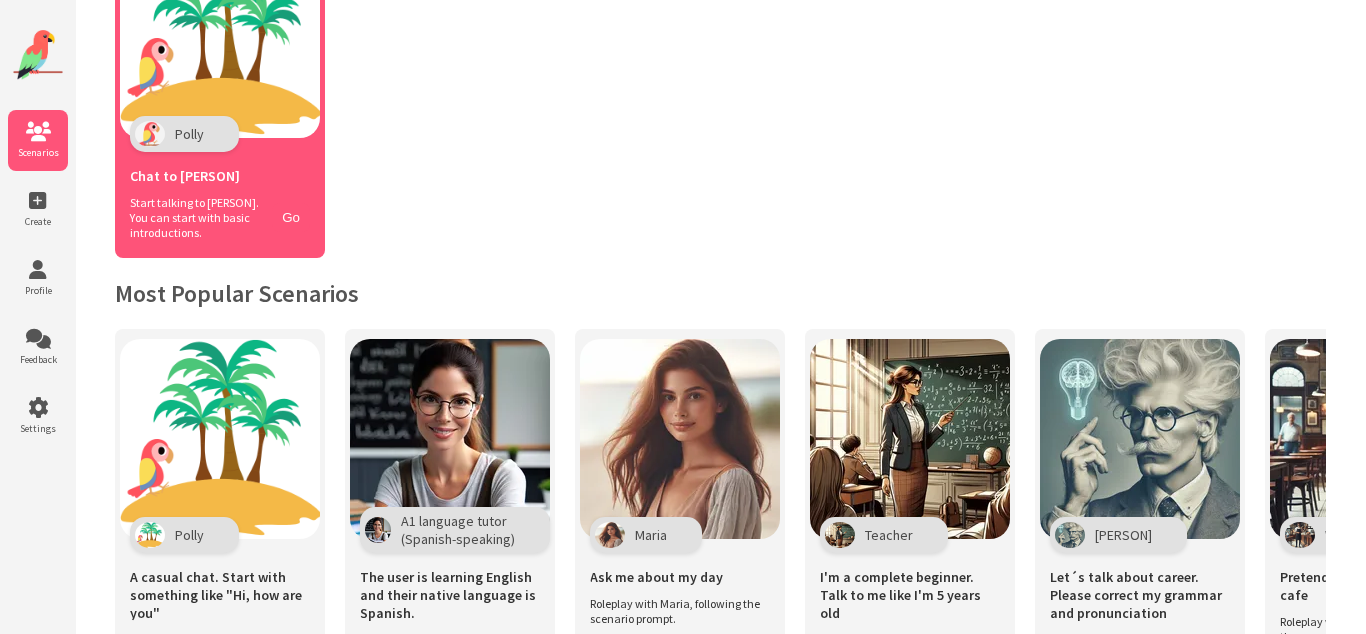 click on "Start talking to [FIRST]. You can start with basic introductions." at bounding box center (196, 217) 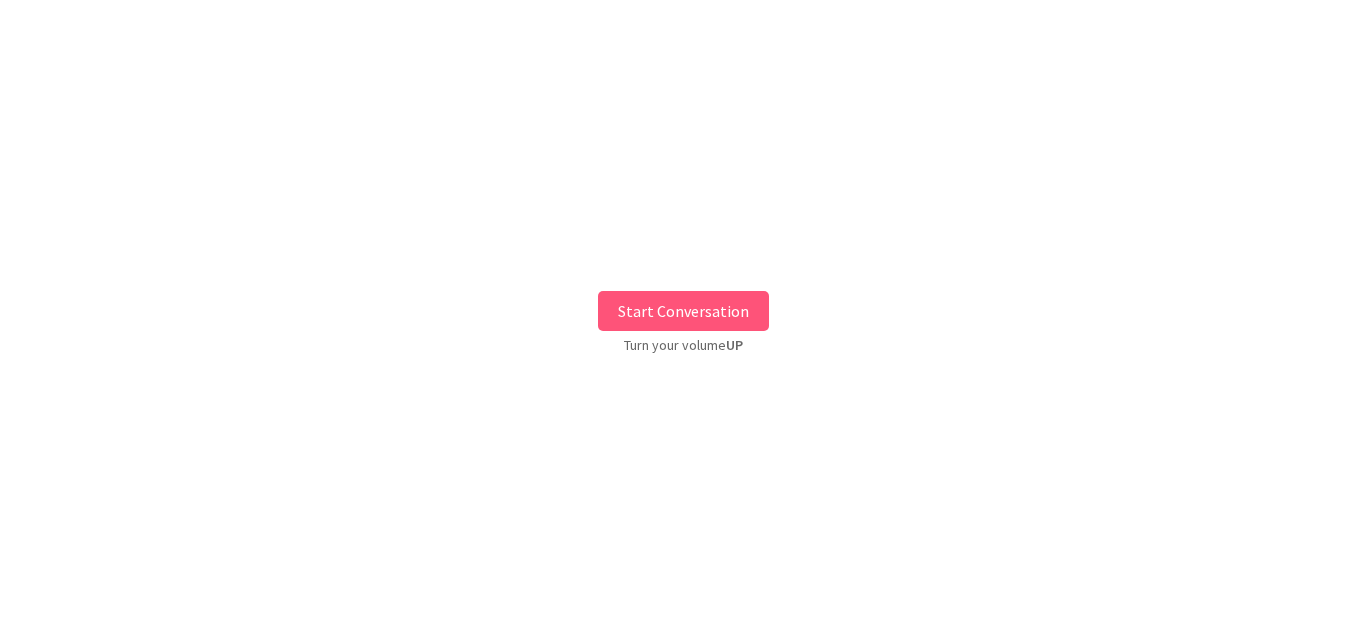 scroll, scrollTop: 0, scrollLeft: 0, axis: both 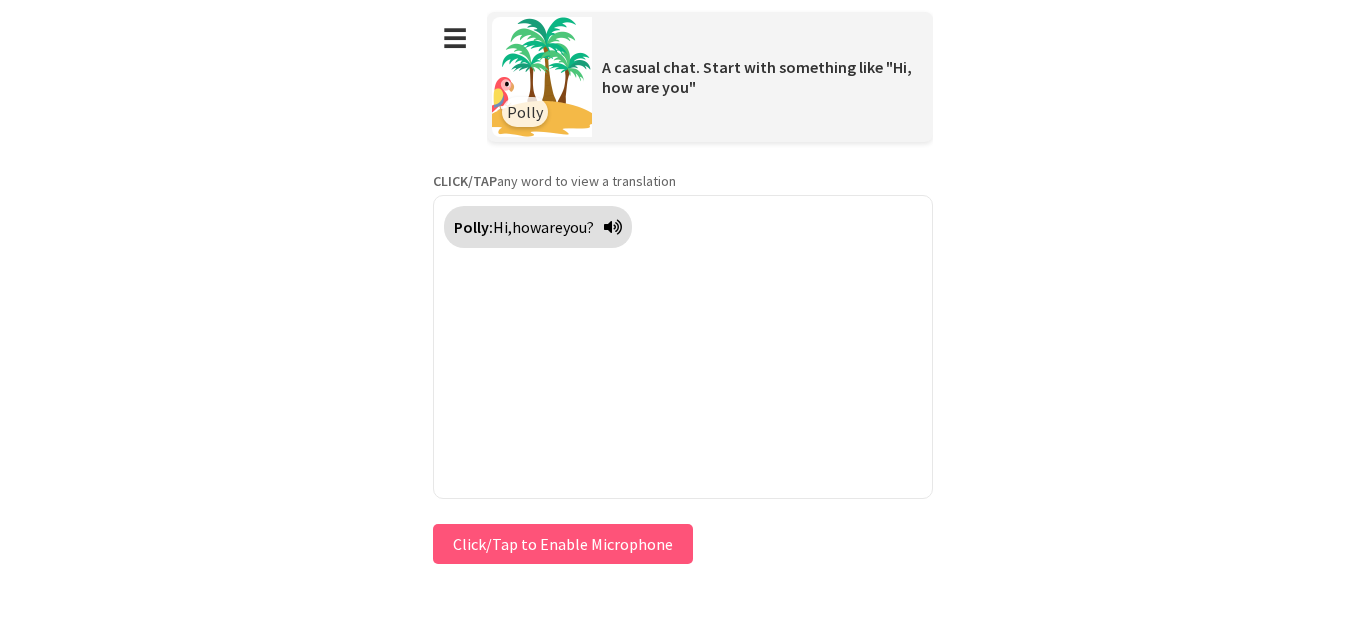 type 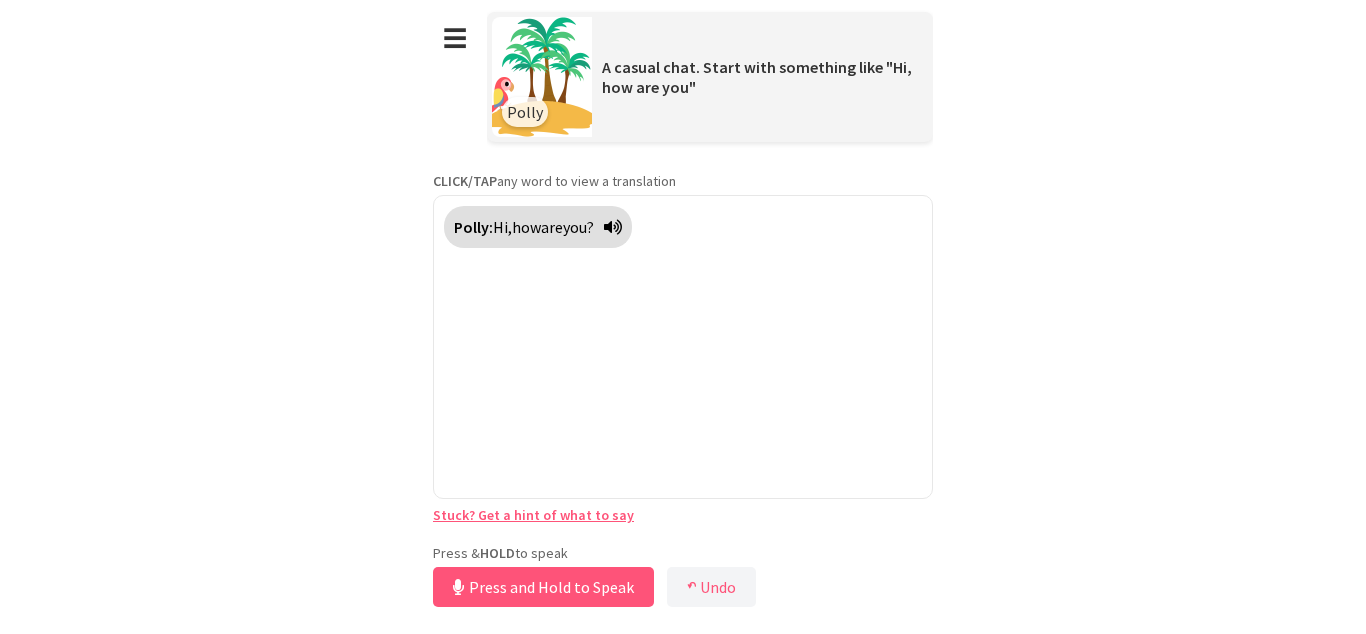 click on "Press &  HOLD  to speak
Press and Hold to Speak
↶  Undo
Save
No voice detected. Hold the button down and speak clearly." at bounding box center [683, 578] 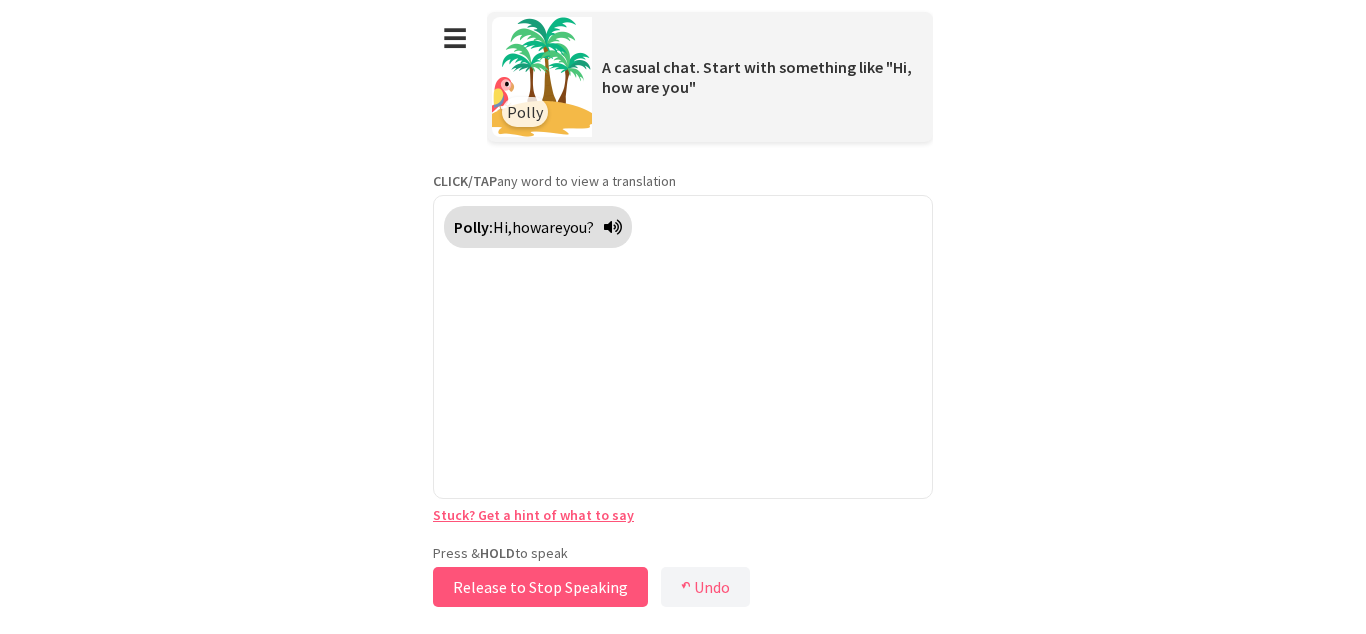 click on "Release to Stop Speaking" at bounding box center [540, 587] 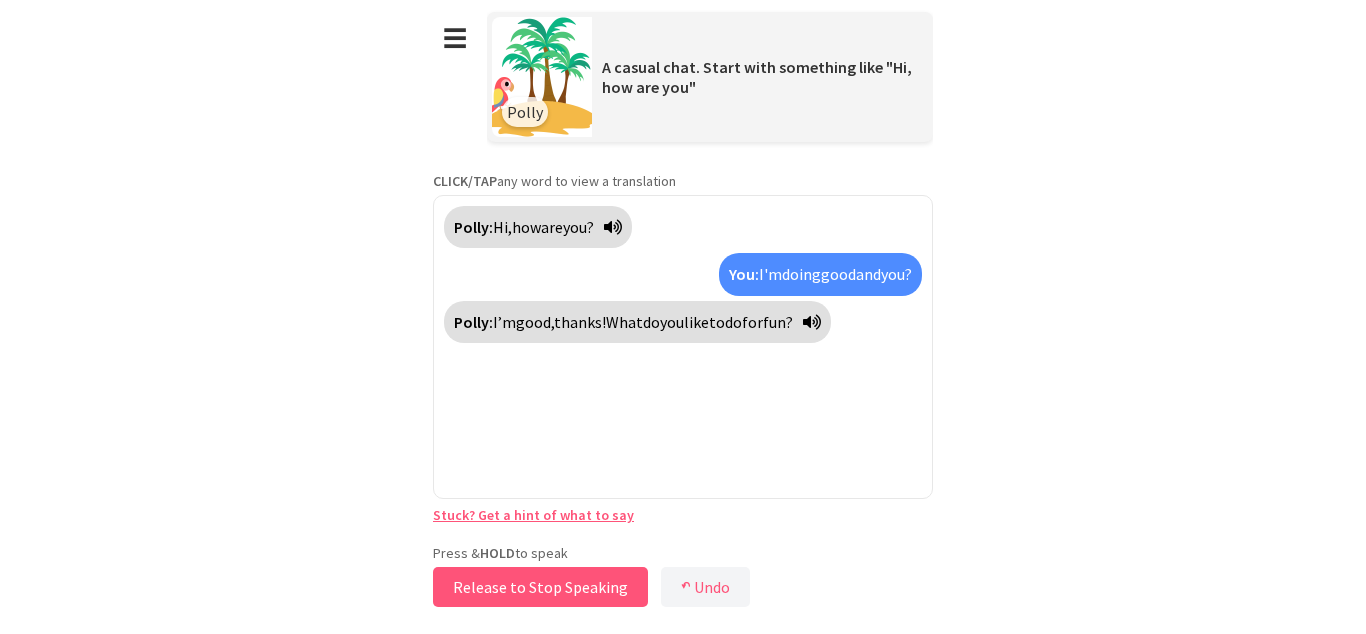click on "Release to Stop Speaking" at bounding box center (540, 587) 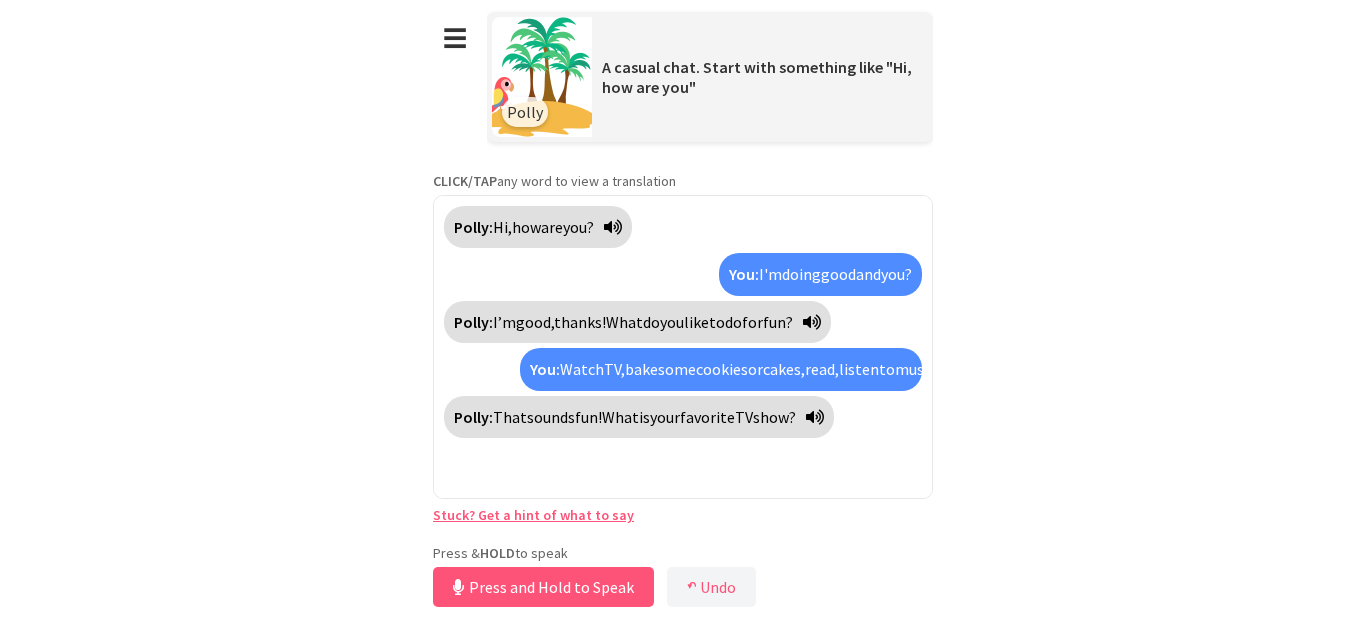 scroll, scrollTop: 12, scrollLeft: 0, axis: vertical 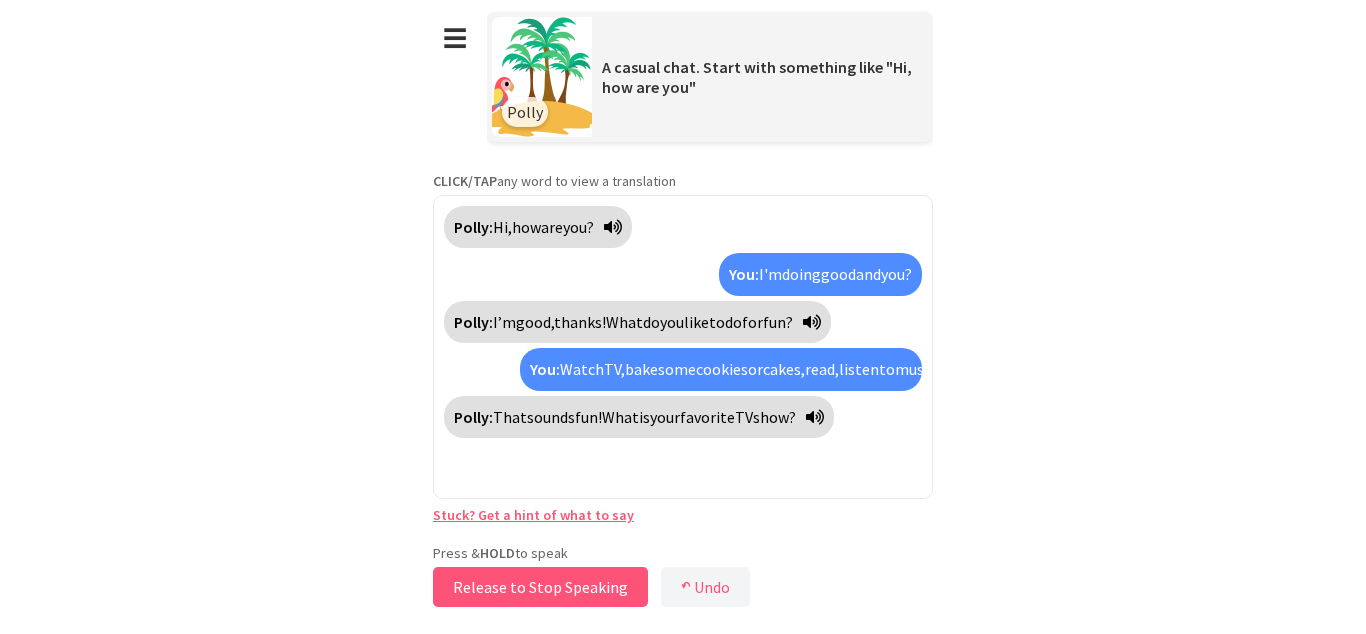 click on "Release to Stop Speaking" at bounding box center (540, 587) 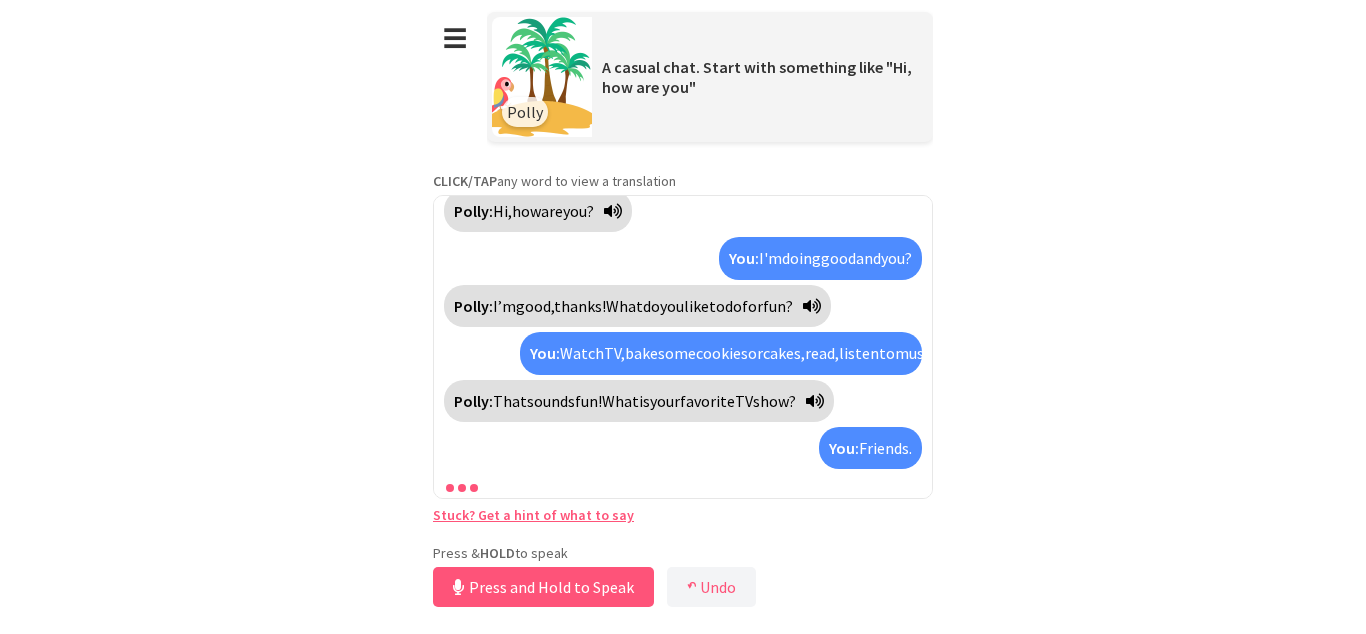 scroll, scrollTop: 129, scrollLeft: 0, axis: vertical 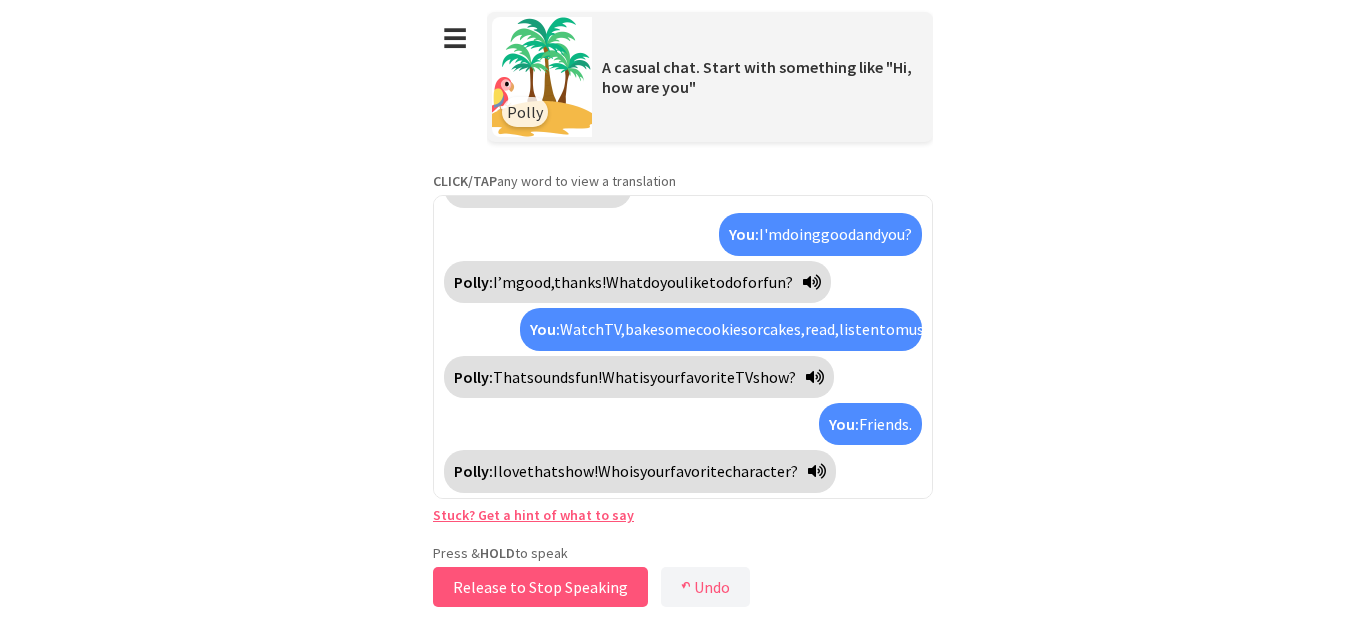click on "Release to Stop Speaking" at bounding box center [540, 587] 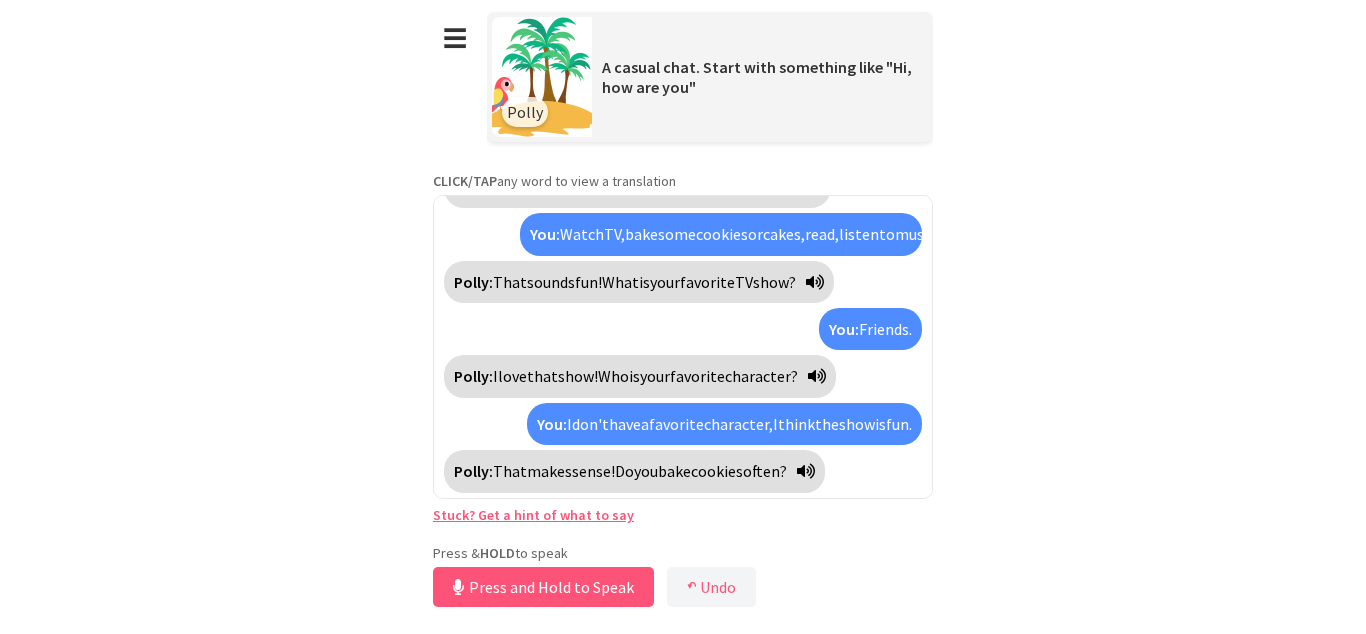 scroll, scrollTop: 247, scrollLeft: 0, axis: vertical 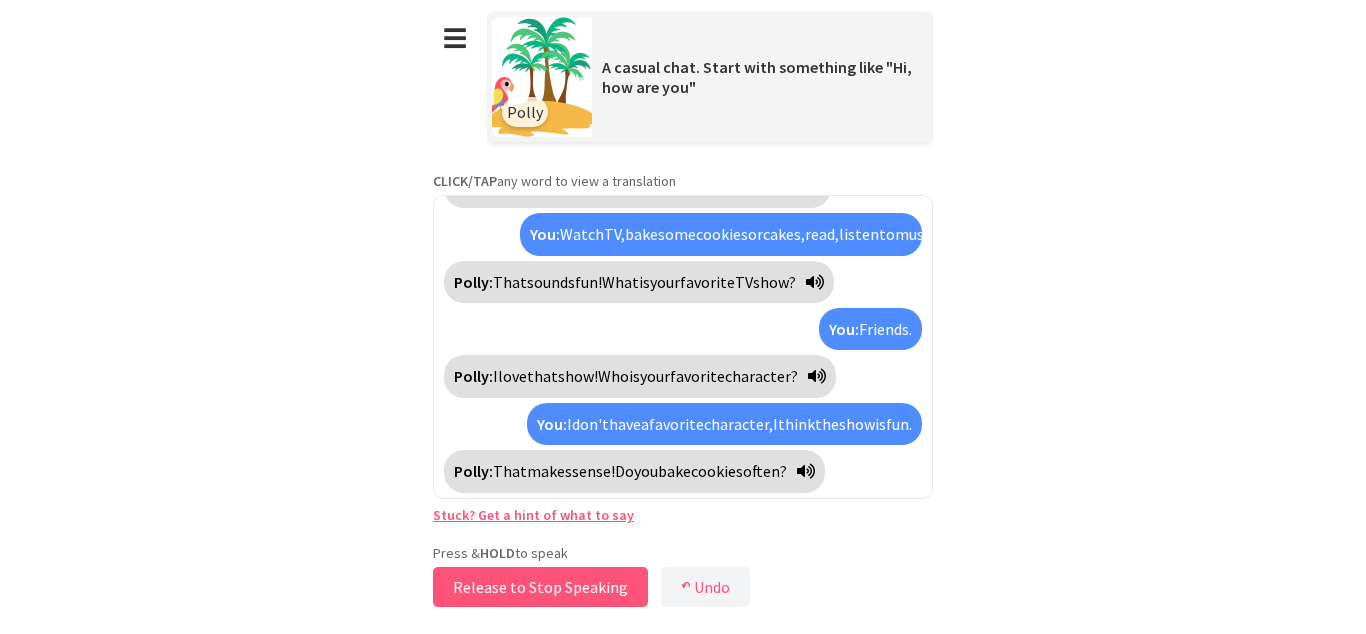 click on "Release to Stop Speaking" at bounding box center [540, 587] 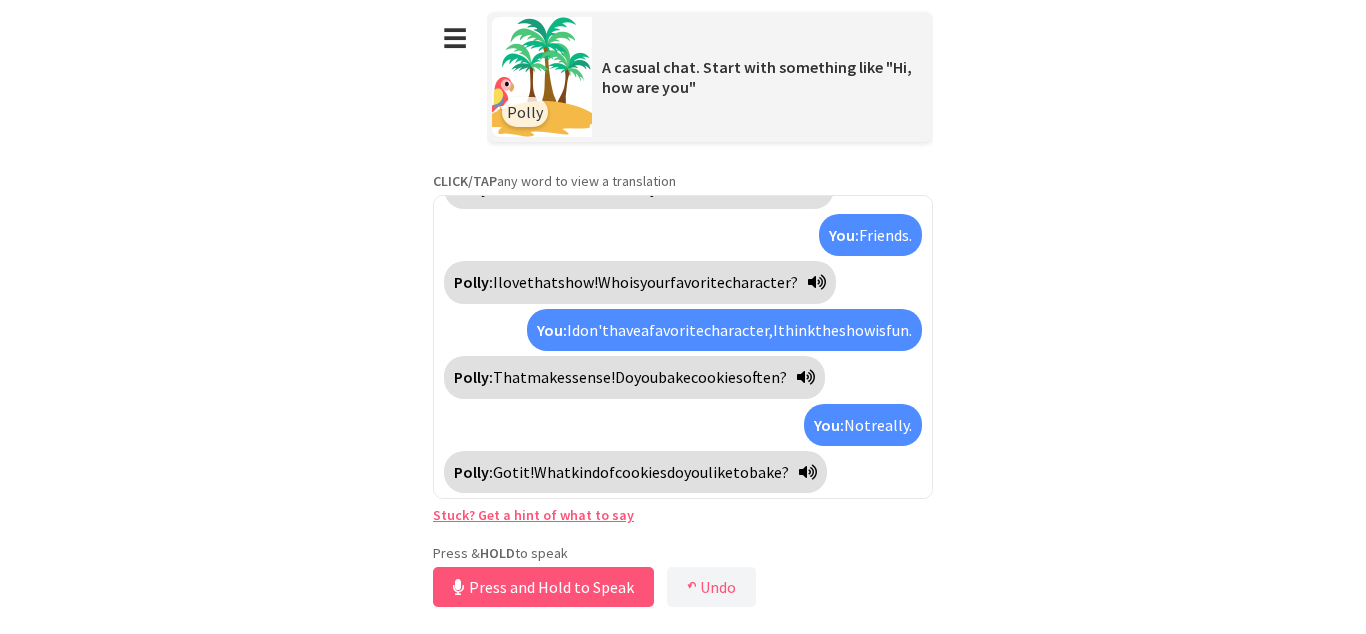 scroll, scrollTop: 364, scrollLeft: 0, axis: vertical 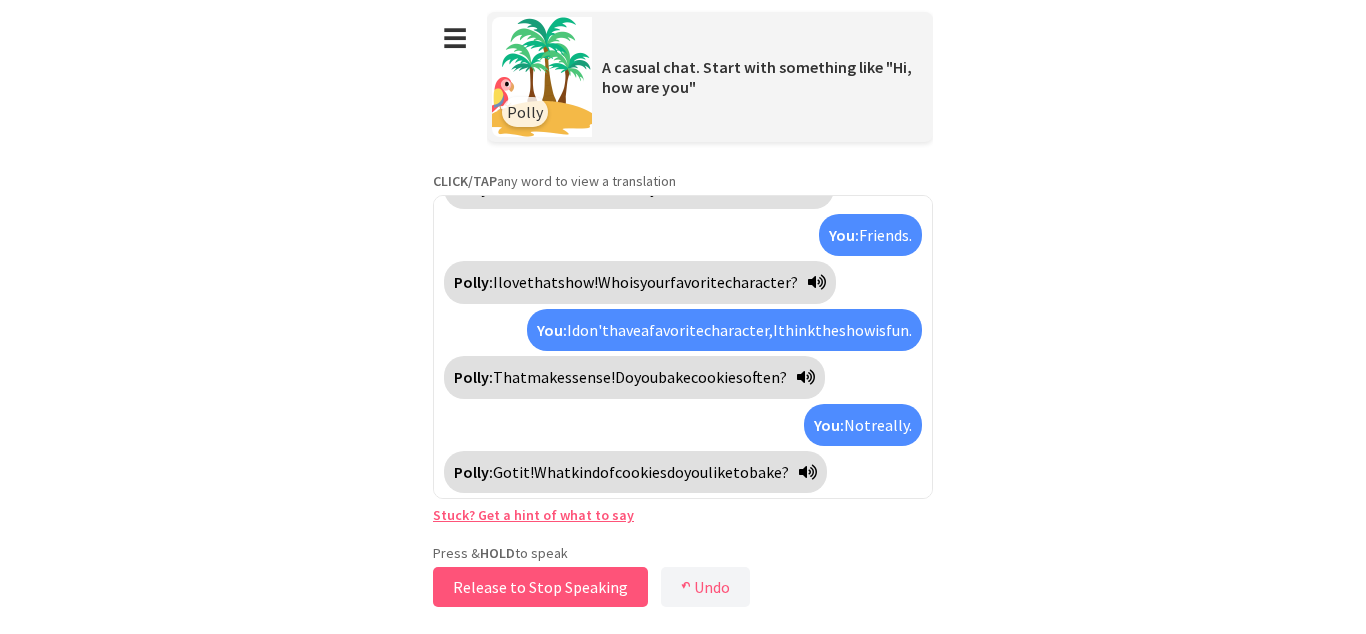click on "Release to Stop Speaking" at bounding box center [540, 587] 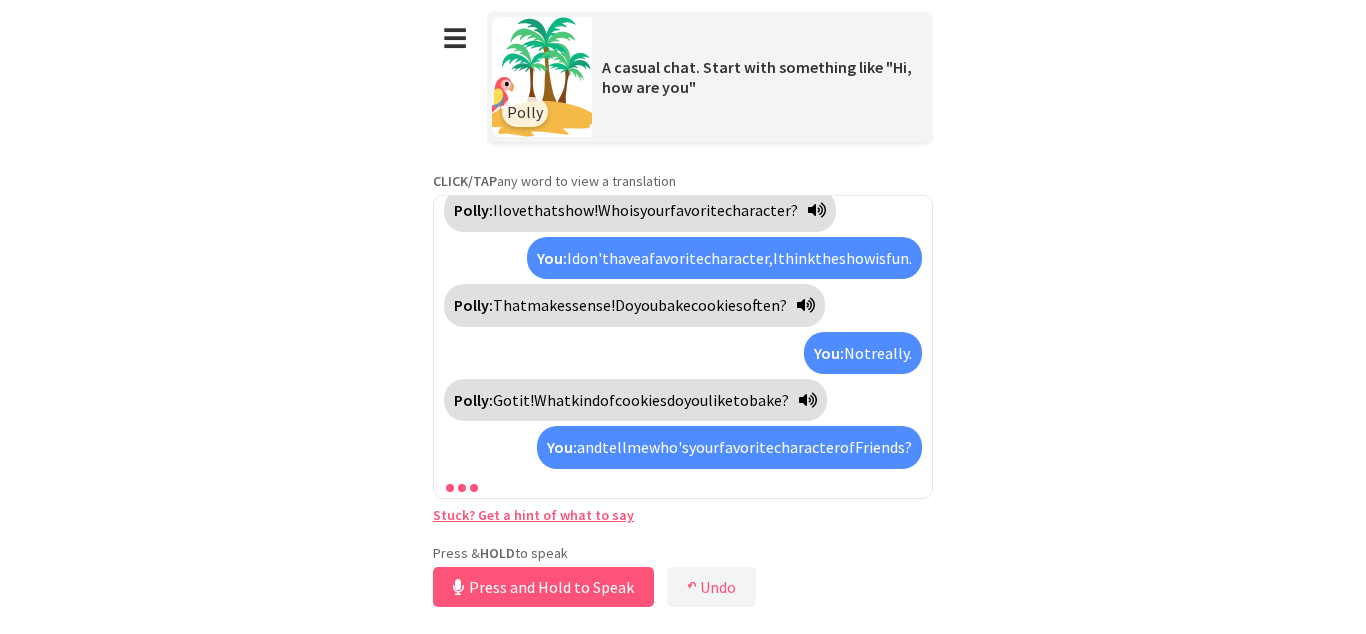 scroll, scrollTop: 526, scrollLeft: 0, axis: vertical 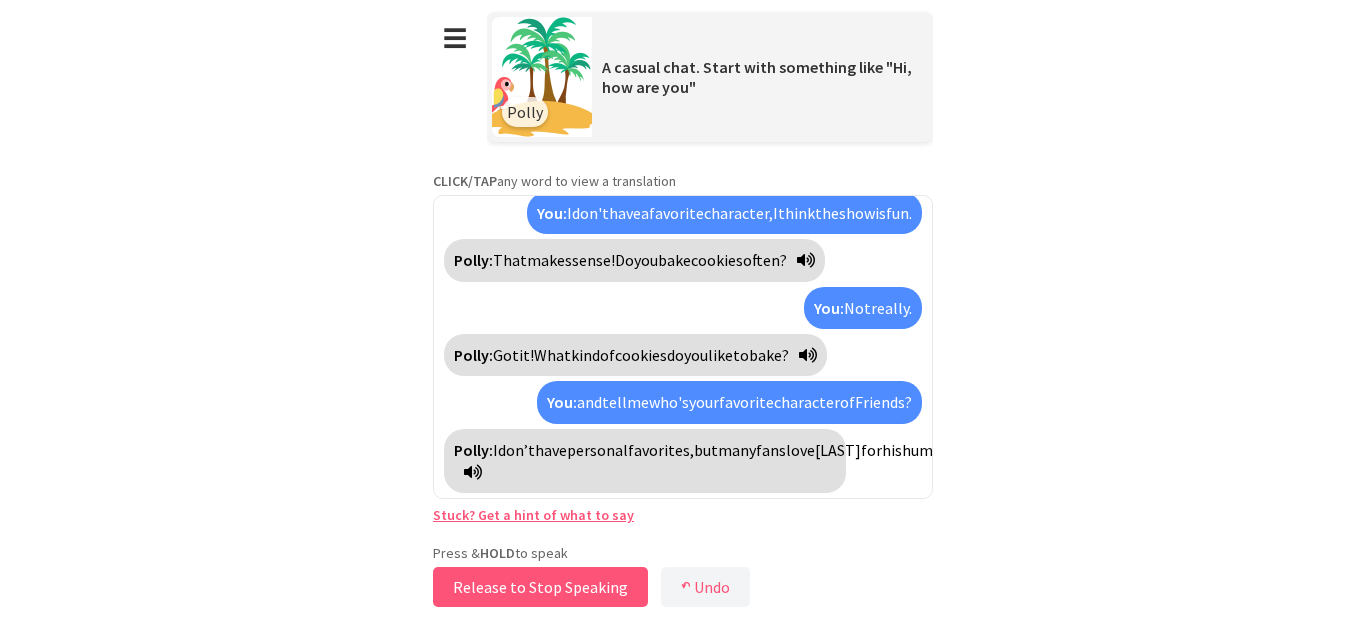 click on "Release to Stop Speaking" at bounding box center [540, 587] 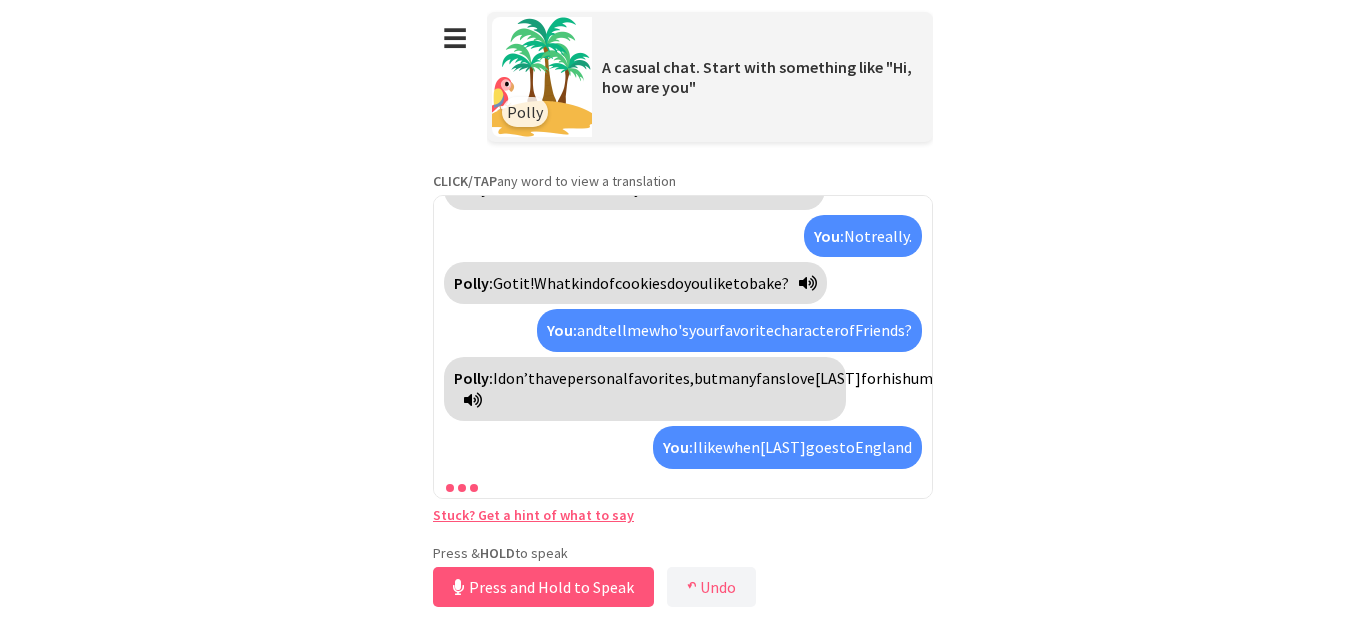 scroll, scrollTop: 733, scrollLeft: 0, axis: vertical 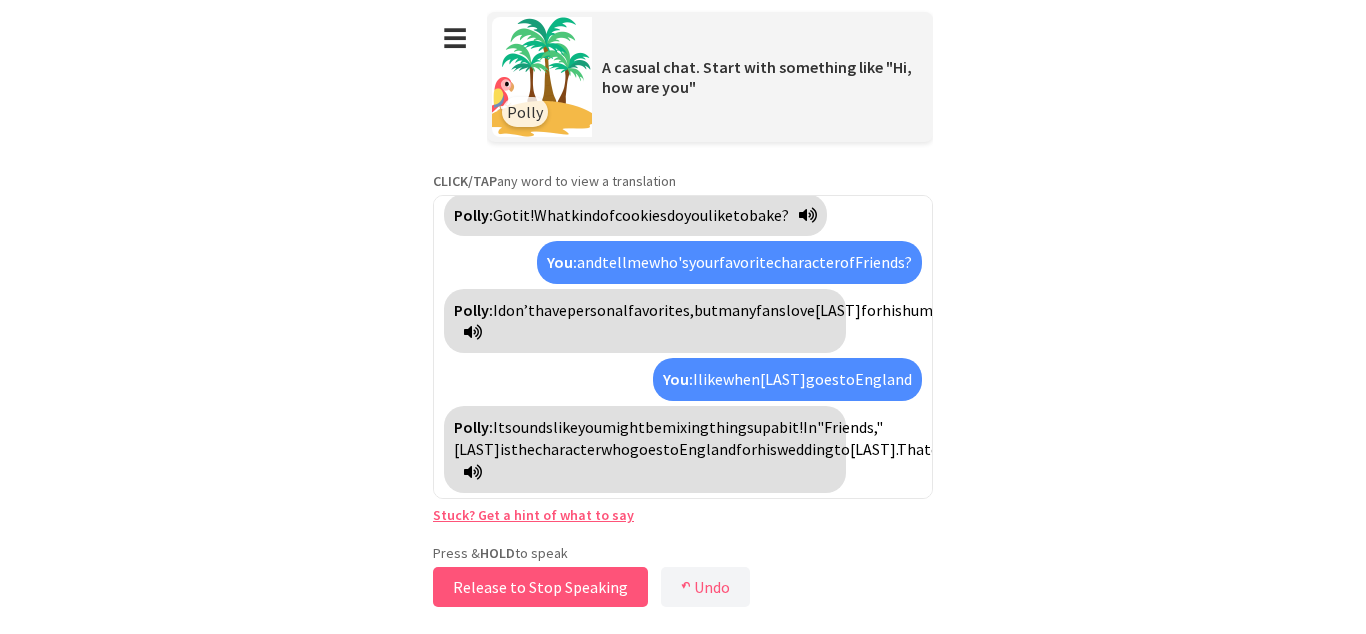 click on "Release to Stop Speaking" at bounding box center [540, 587] 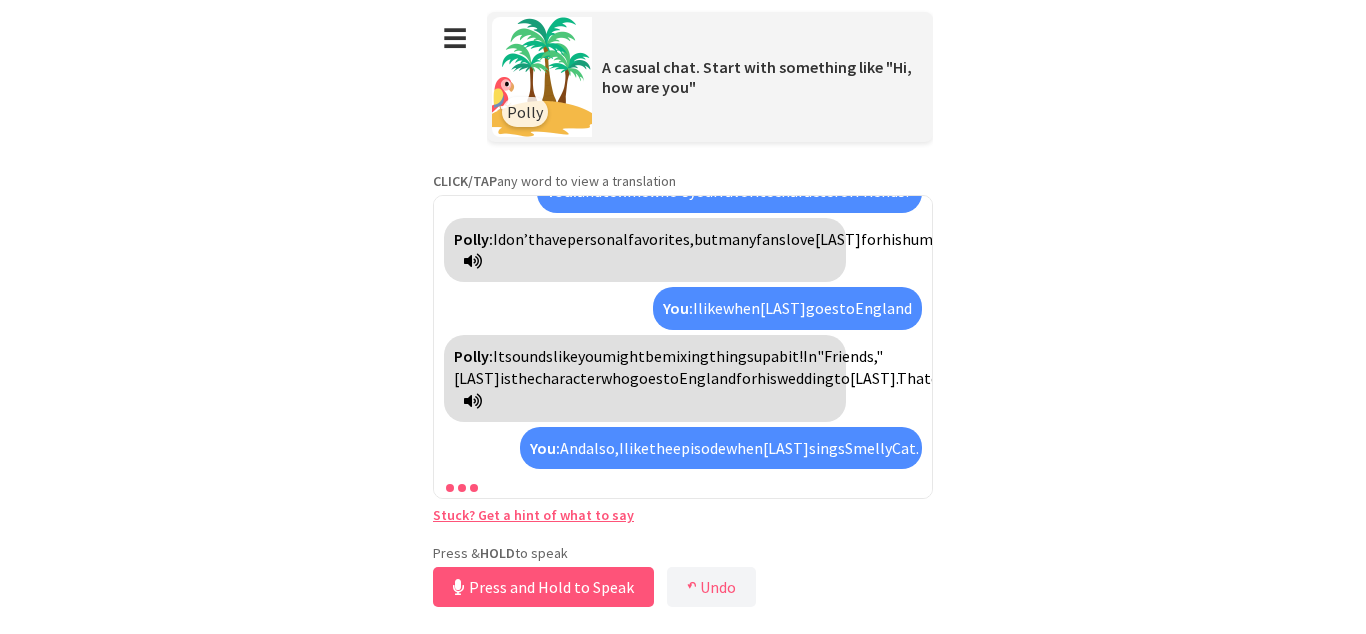 scroll, scrollTop: 917, scrollLeft: 0, axis: vertical 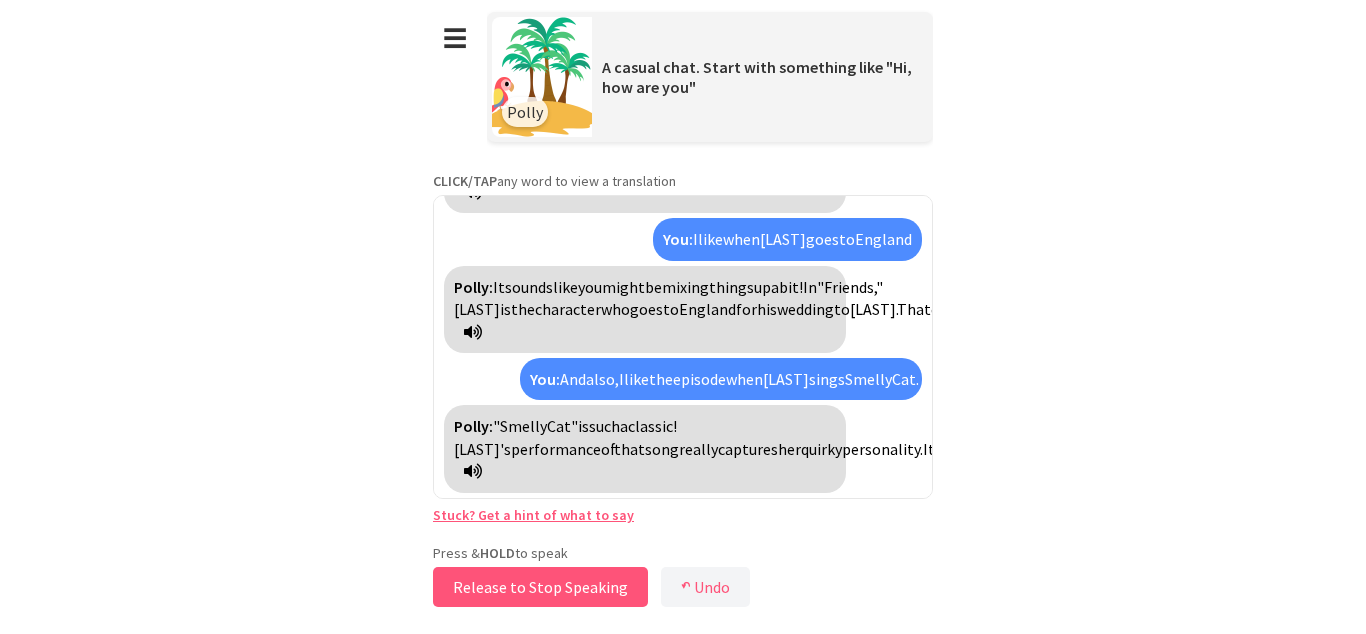 click on "Release to Stop Speaking" at bounding box center (540, 587) 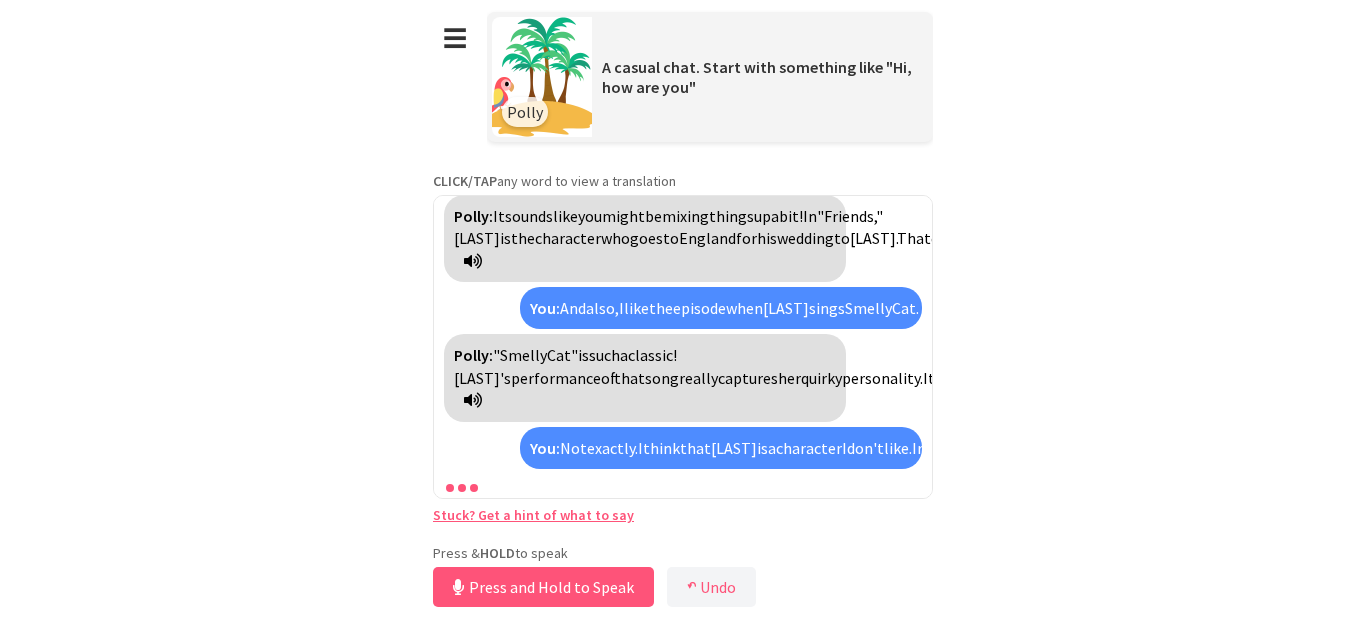 scroll, scrollTop: 1146, scrollLeft: 0, axis: vertical 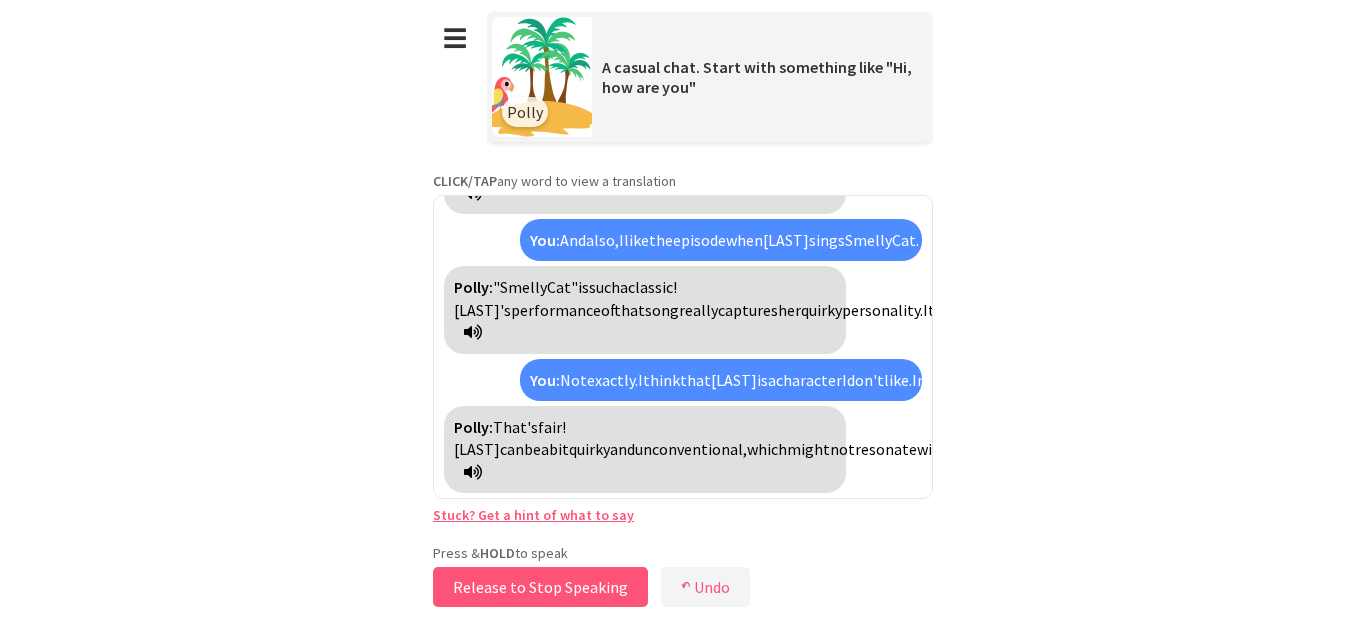 click on "Release to Stop Speaking" at bounding box center (540, 587) 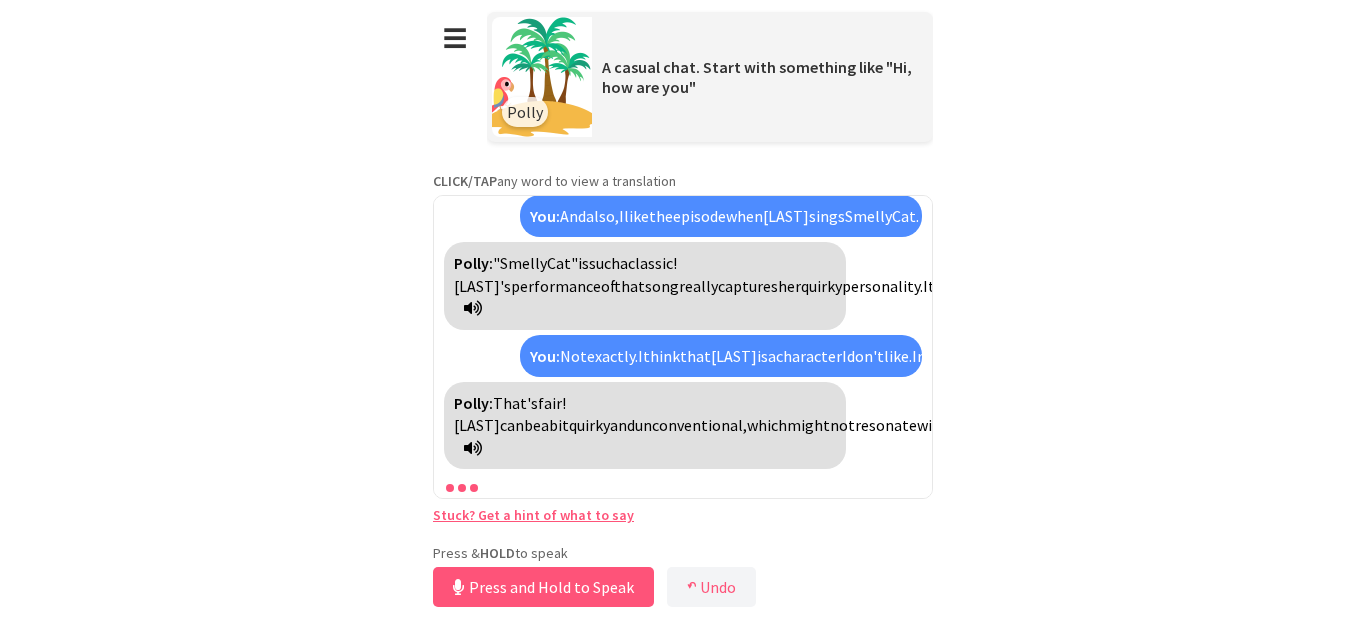 scroll, scrollTop: 1170, scrollLeft: 0, axis: vertical 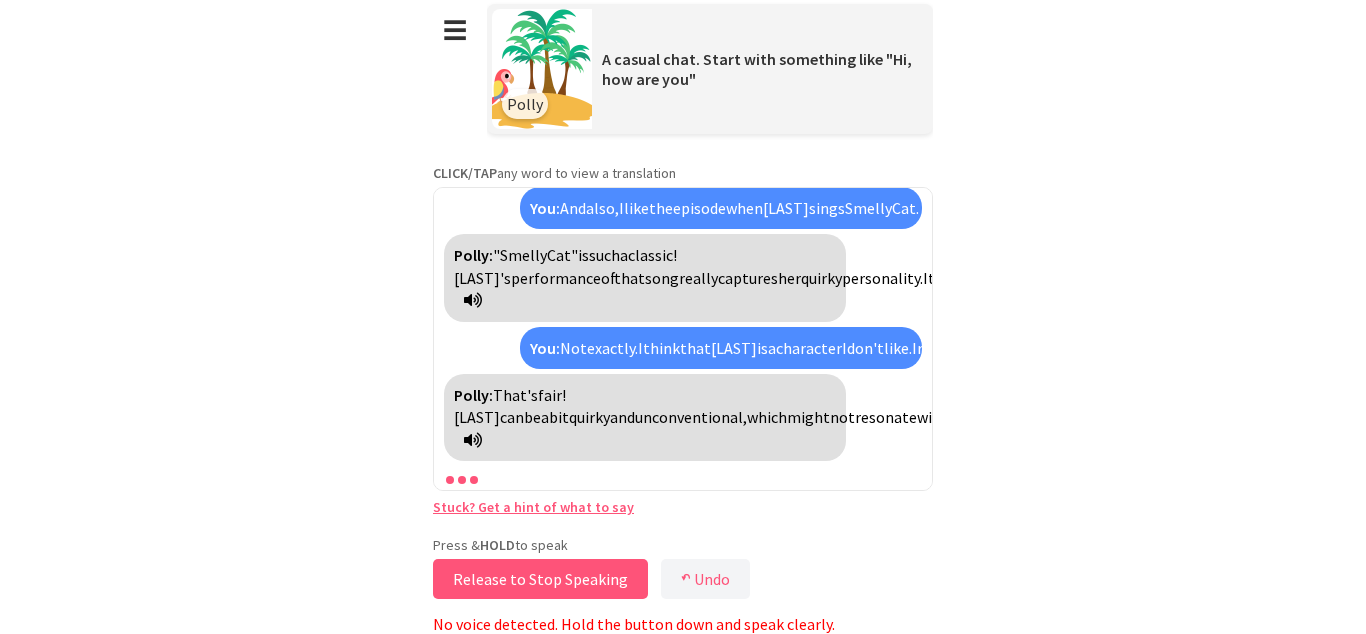 drag, startPoint x: 553, startPoint y: 594, endPoint x: 969, endPoint y: -58, distance: 773.408 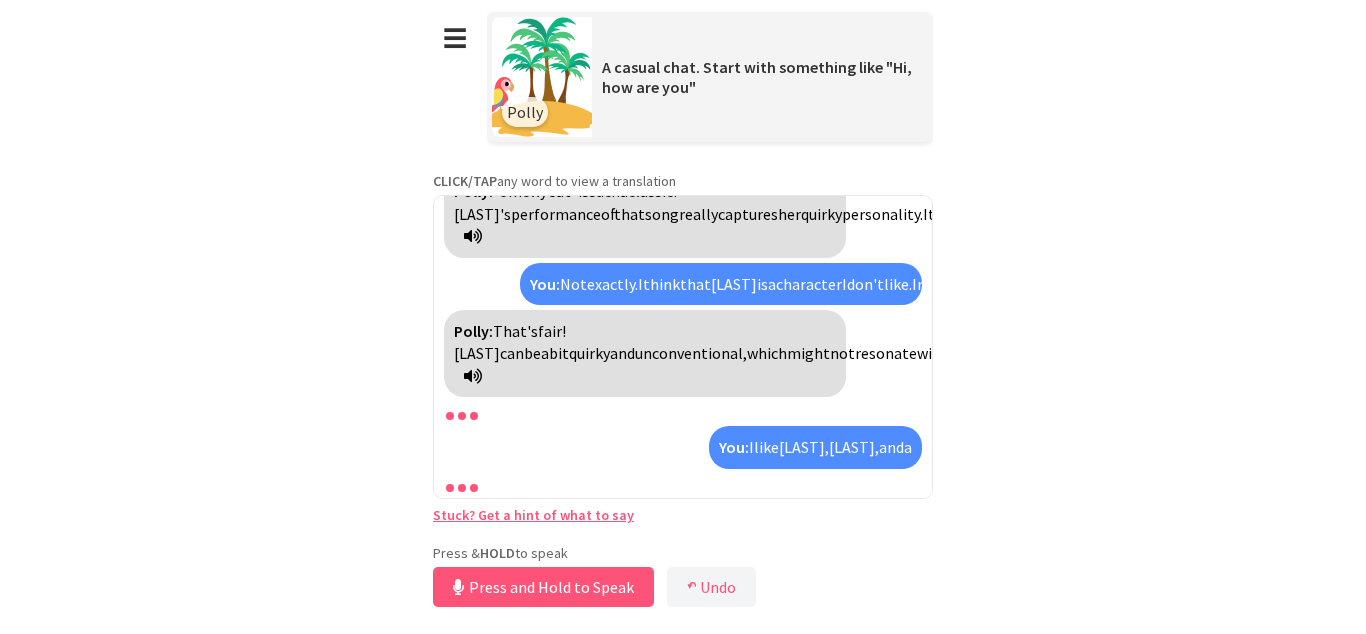 scroll, scrollTop: 0, scrollLeft: 0, axis: both 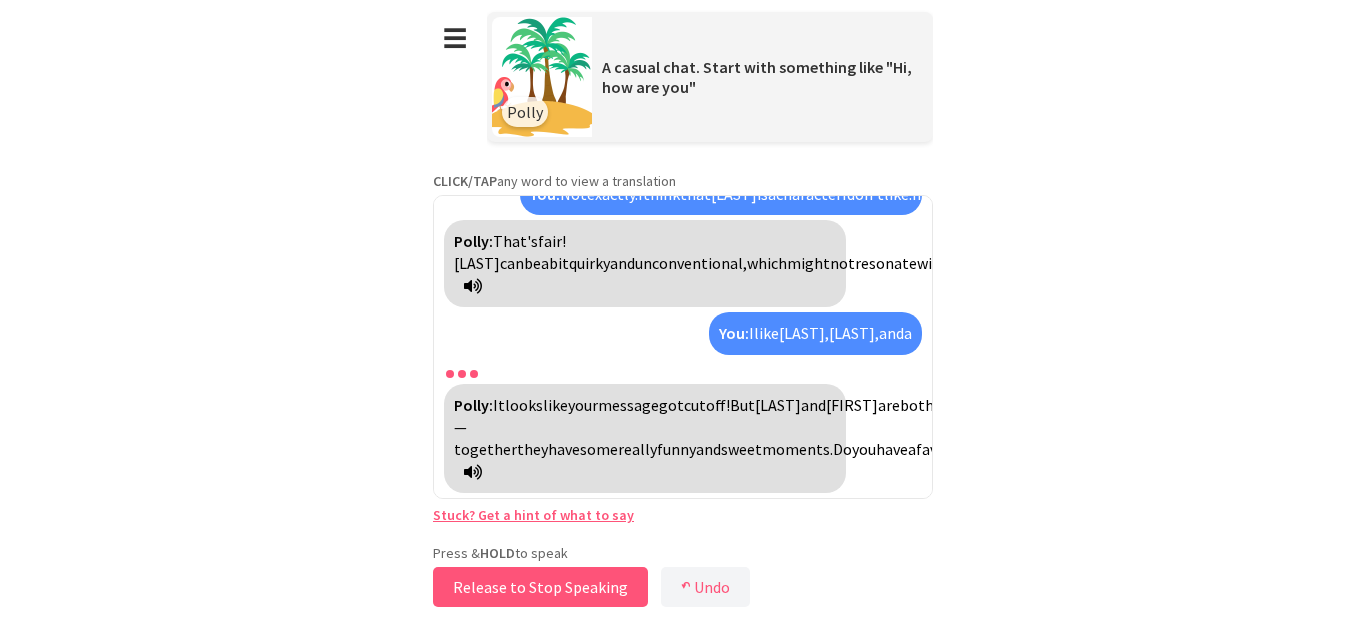 click on "Release to Stop Speaking" at bounding box center [540, 587] 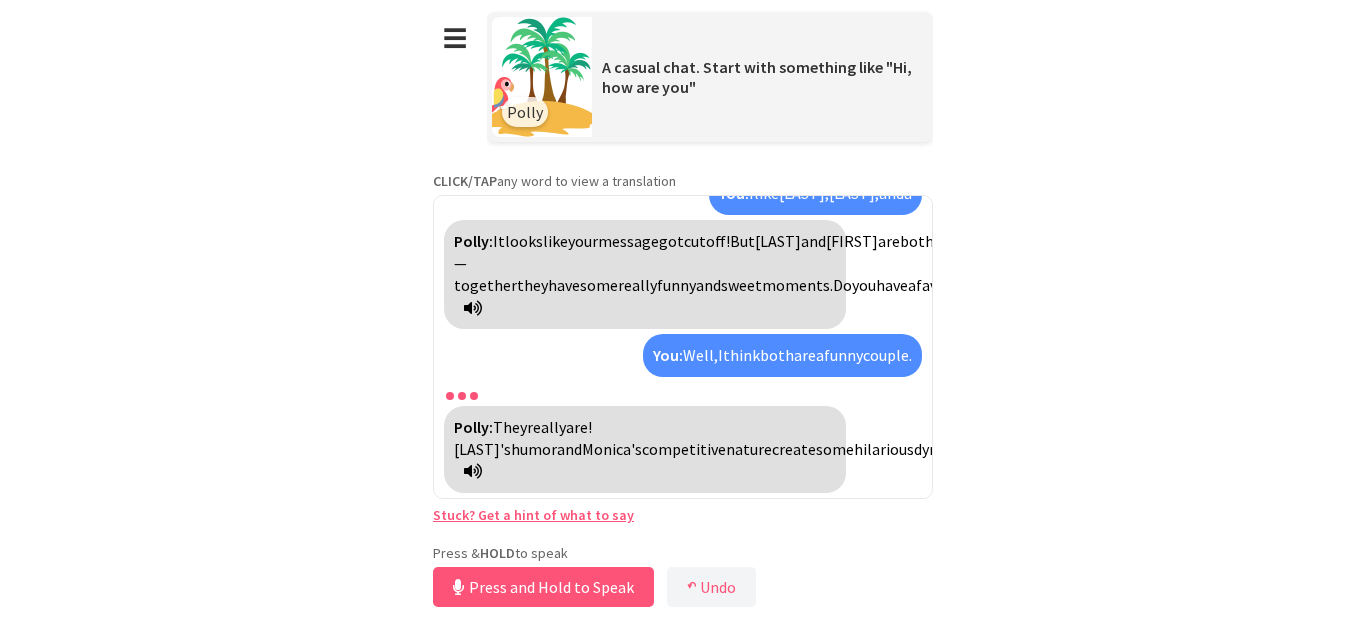 scroll, scrollTop: 1517, scrollLeft: 0, axis: vertical 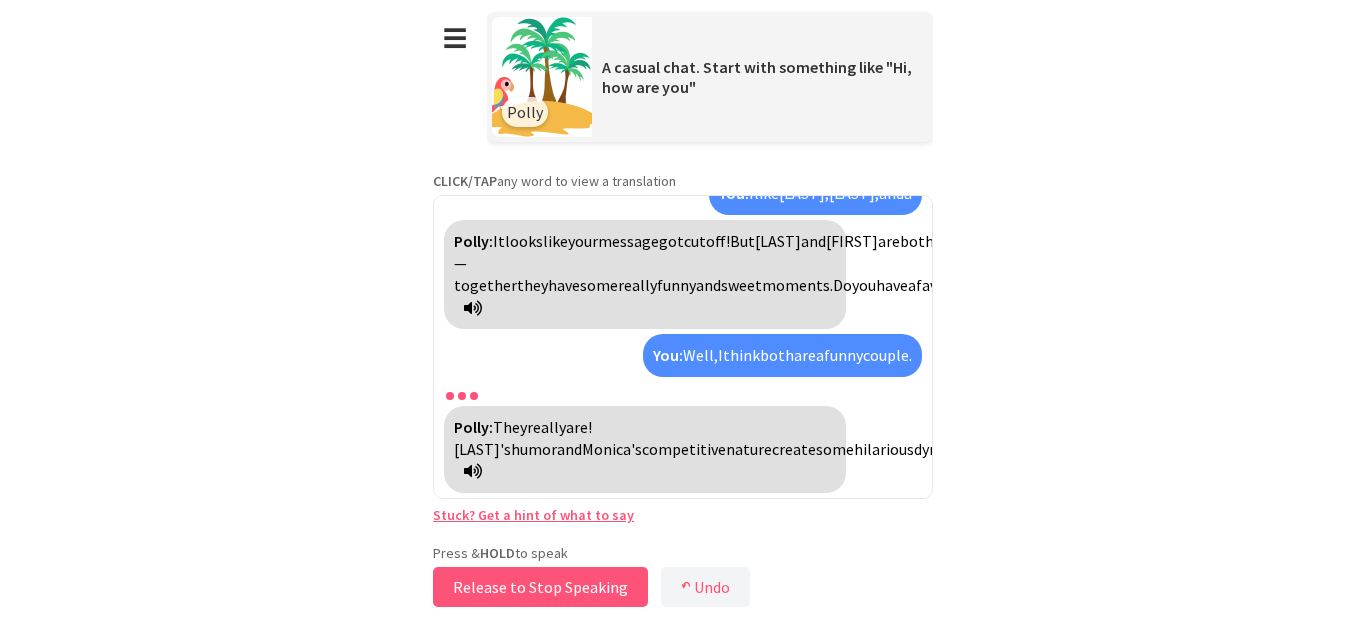 click on "Release to Stop Speaking" at bounding box center [540, 587] 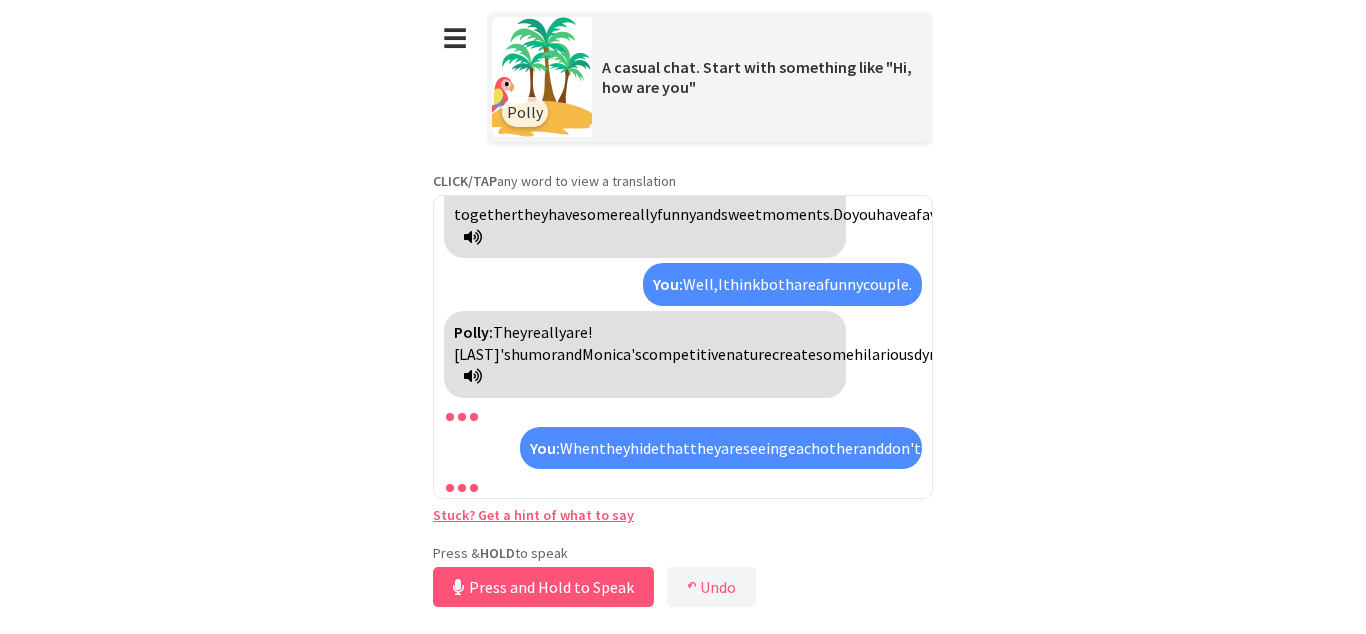 scroll, scrollTop: 1791, scrollLeft: 0, axis: vertical 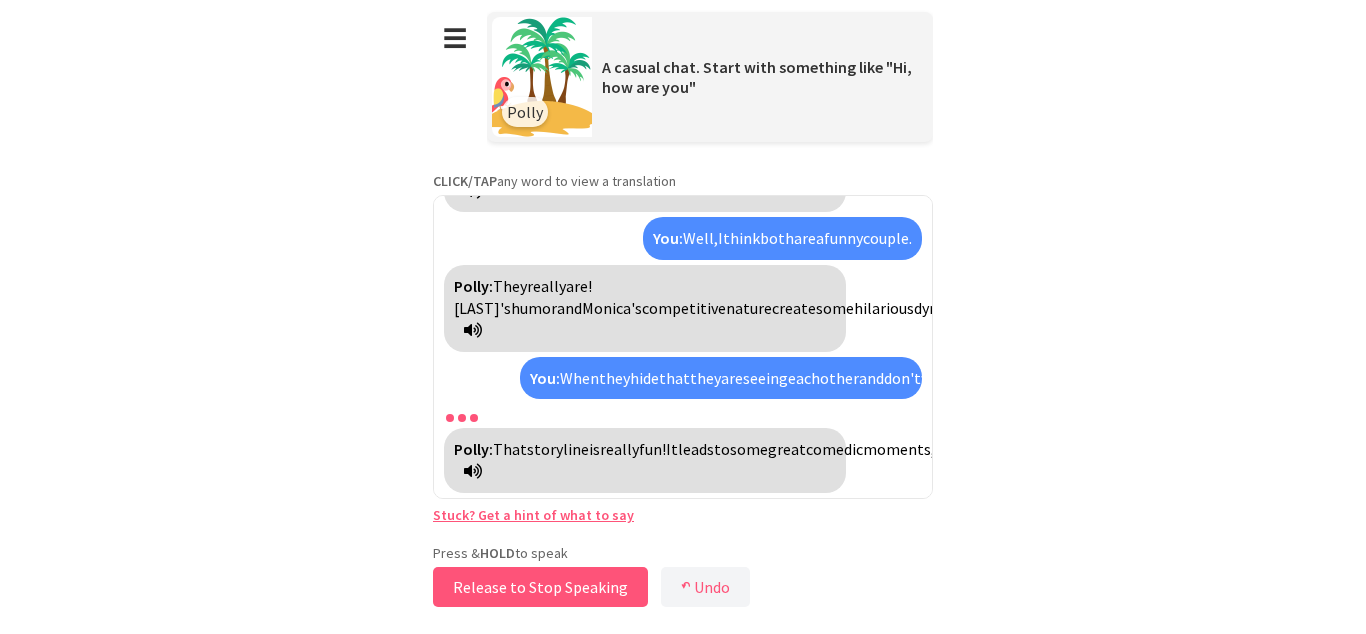 click on "Release to Stop Speaking" at bounding box center (540, 587) 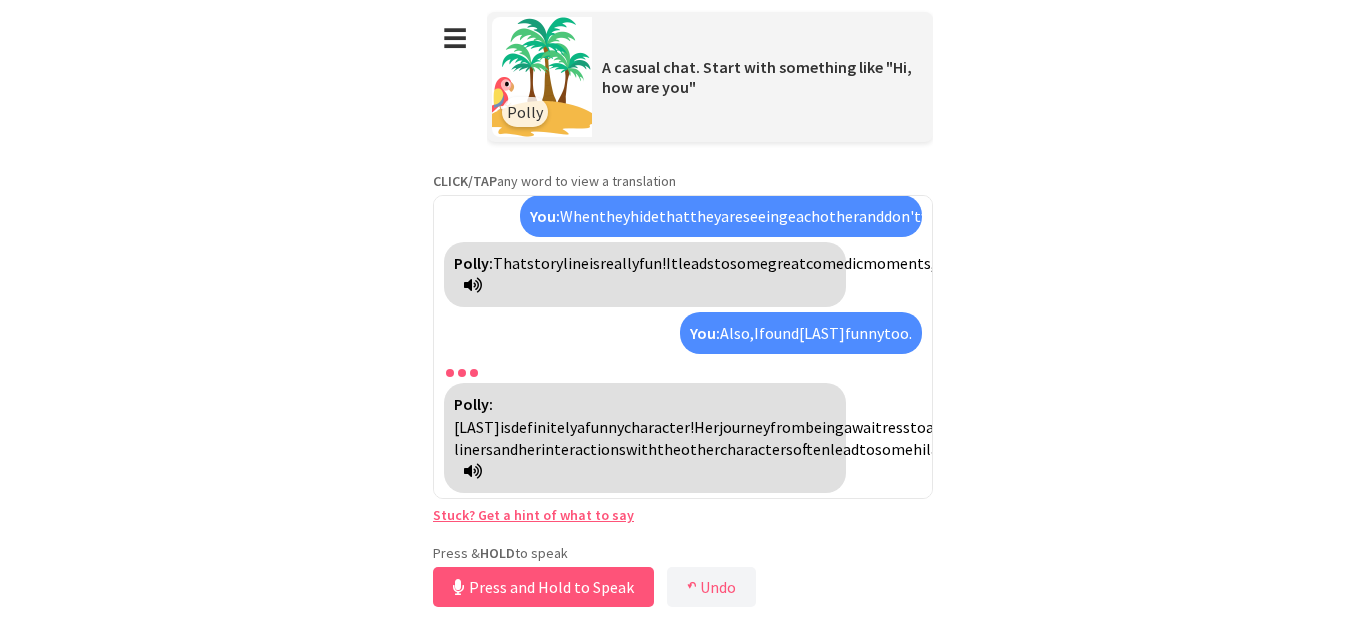 scroll, scrollTop: 1997, scrollLeft: 0, axis: vertical 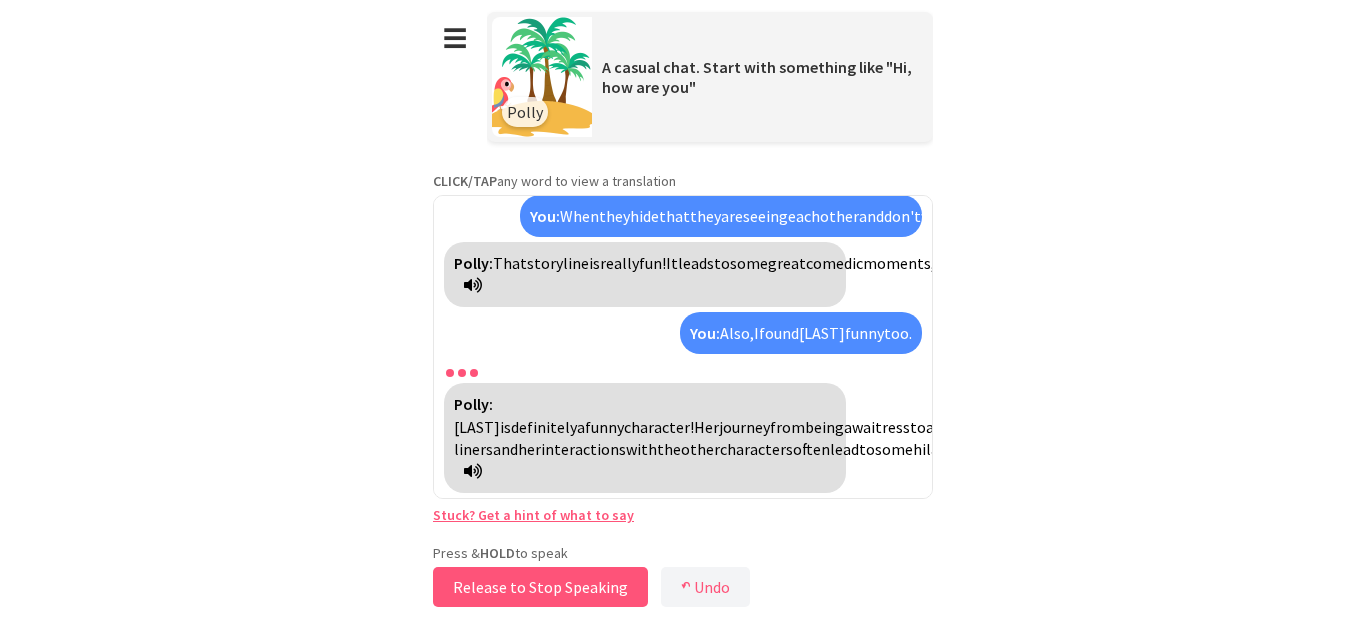 click on "Release to Stop Speaking" at bounding box center [540, 587] 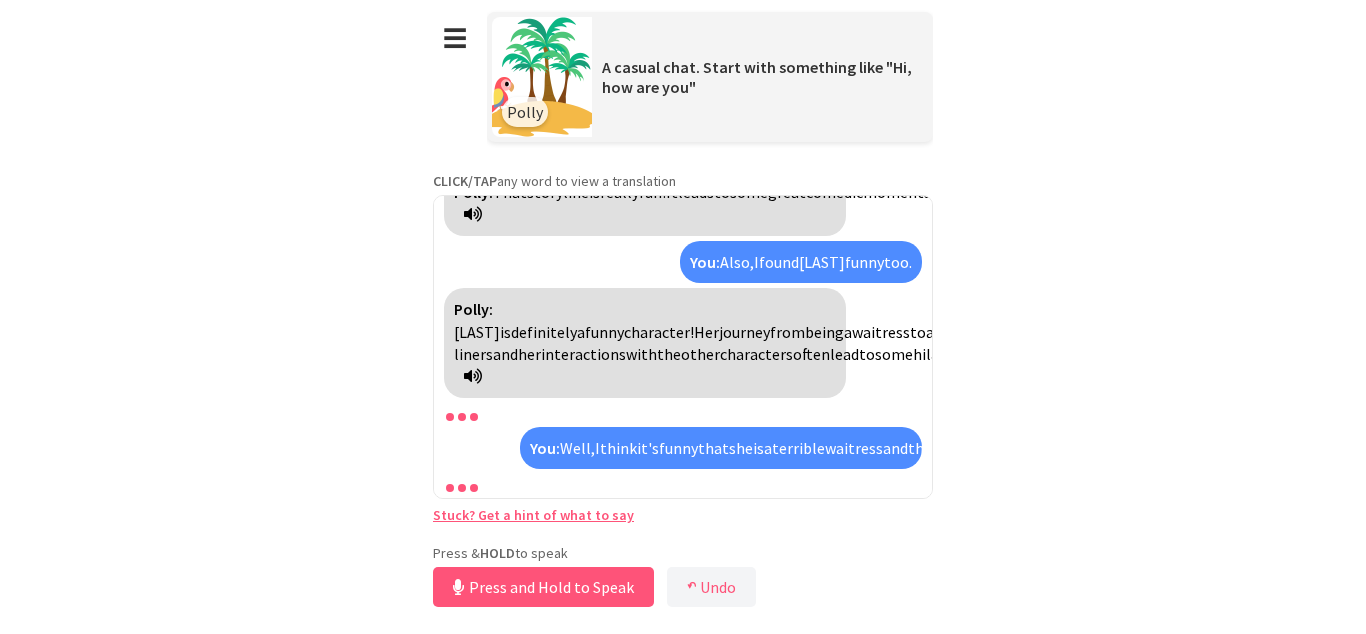 scroll, scrollTop: 2339, scrollLeft: 0, axis: vertical 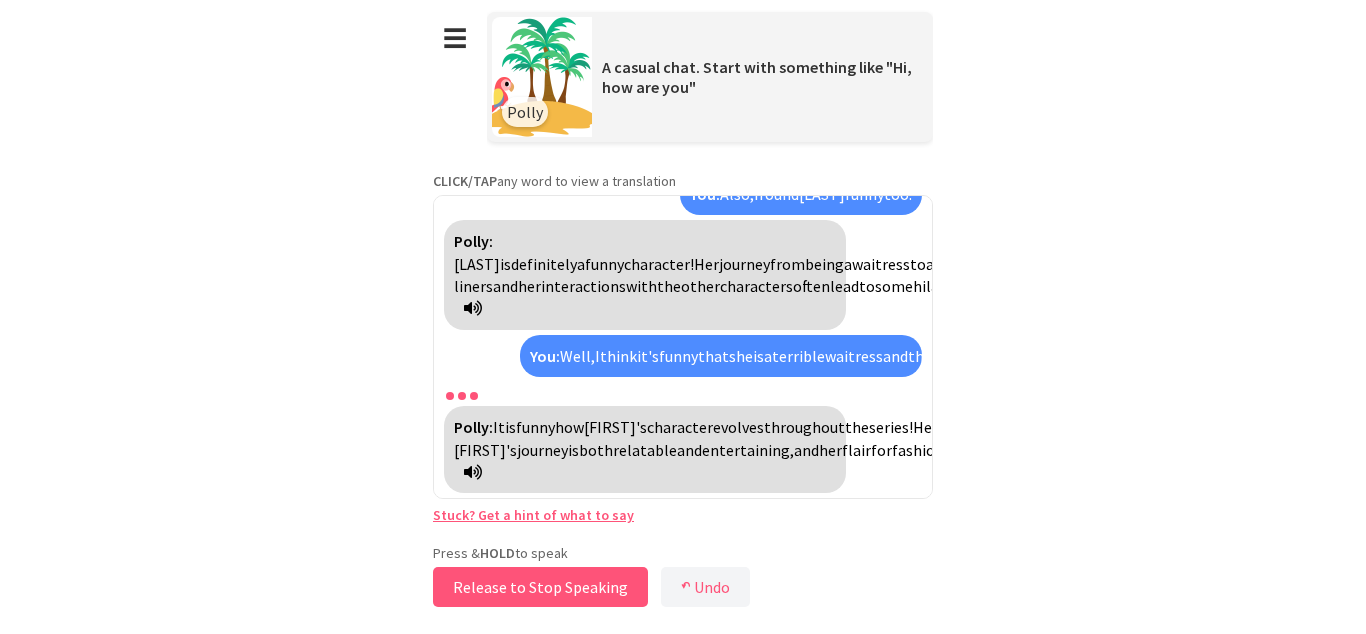 click on "Release to Stop Speaking" at bounding box center (540, 587) 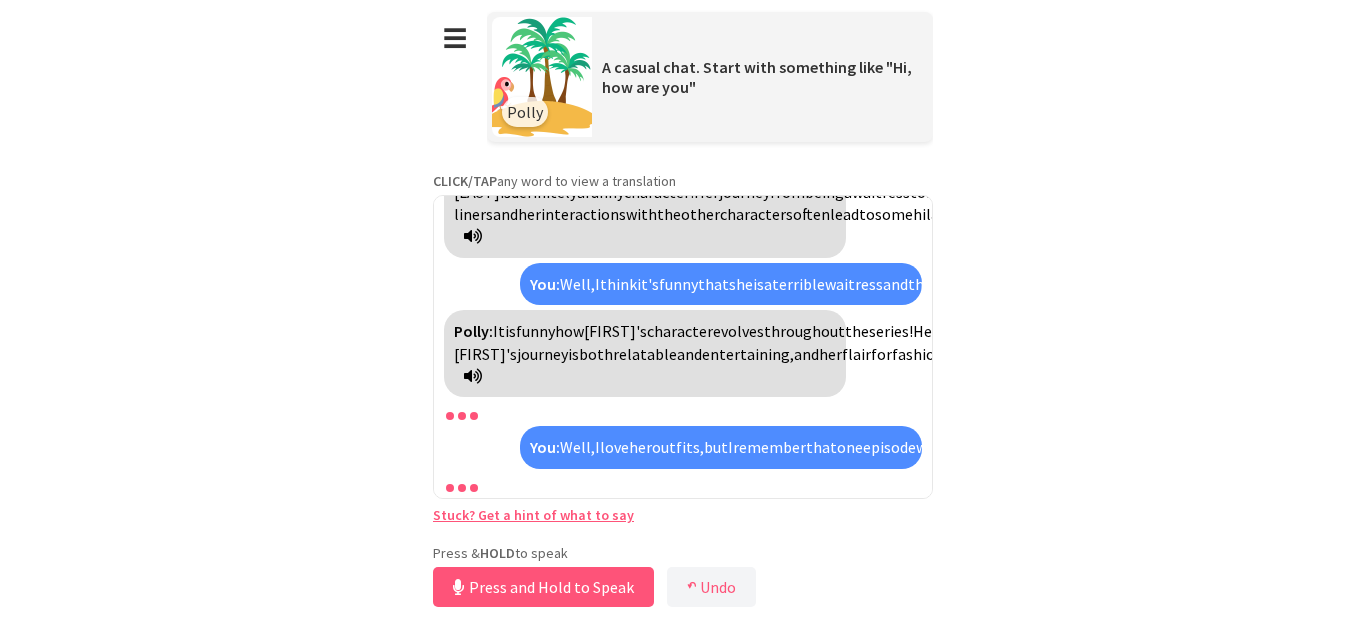 scroll, scrollTop: 2814, scrollLeft: 0, axis: vertical 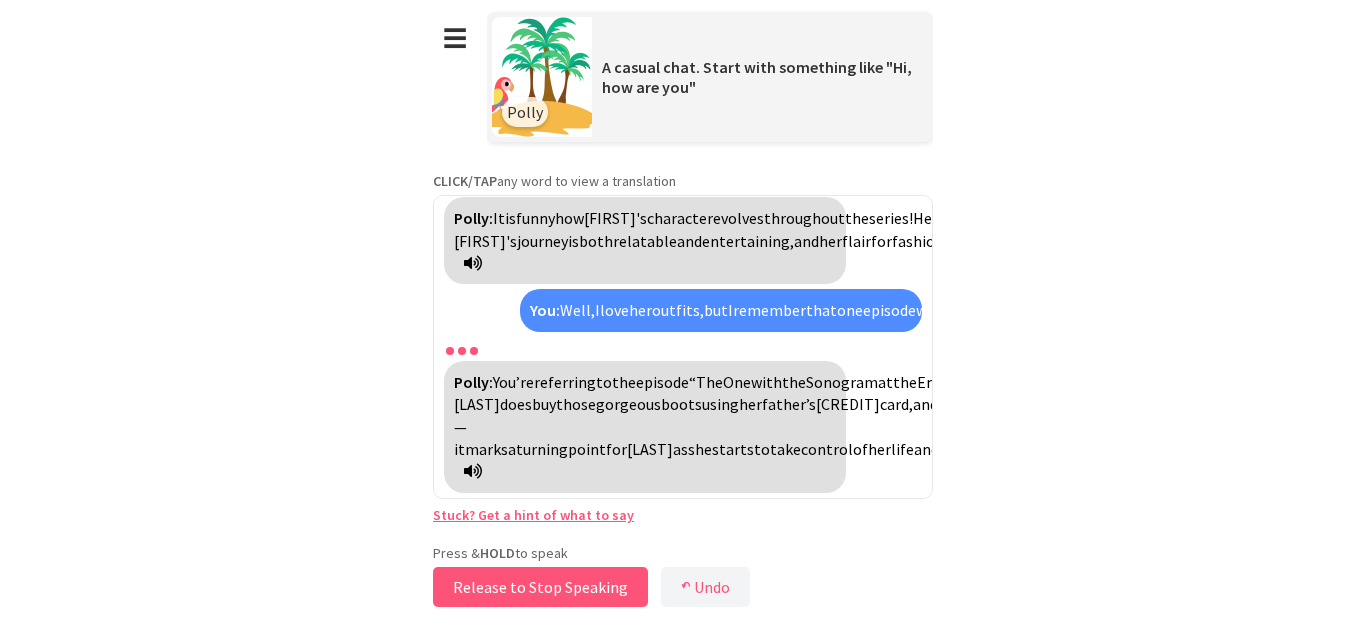 click on "Release to Stop Speaking" at bounding box center (540, 587) 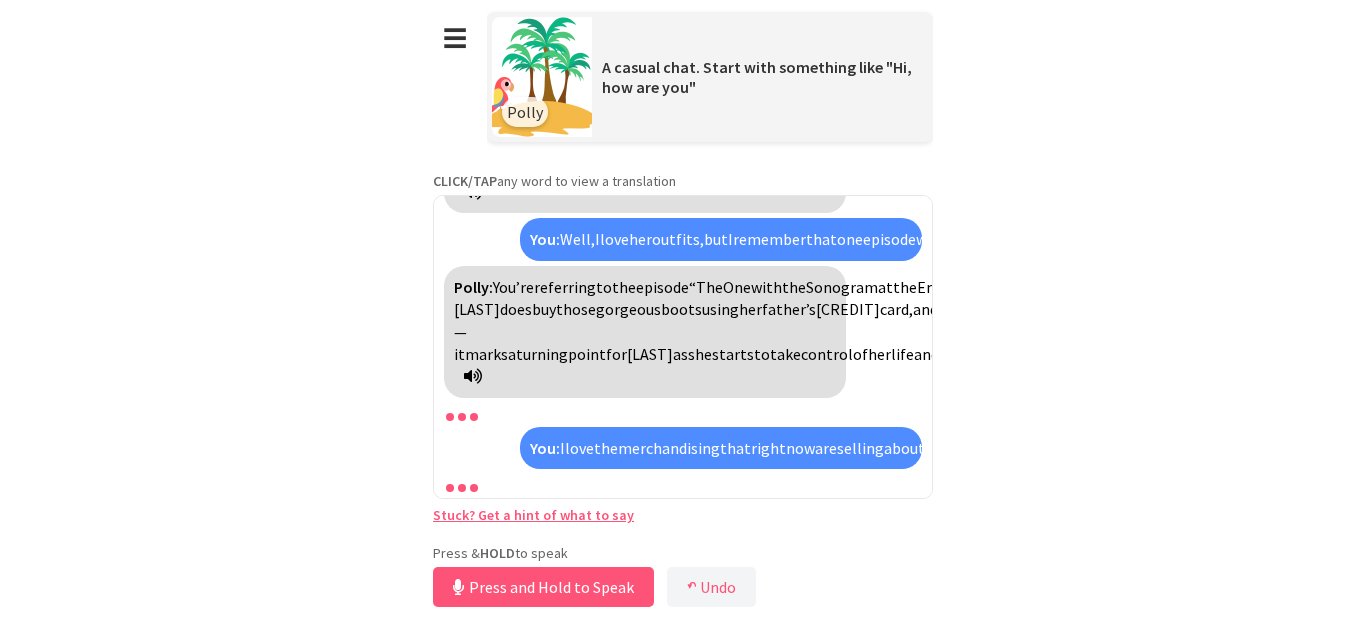 scroll, scrollTop: 3155, scrollLeft: 0, axis: vertical 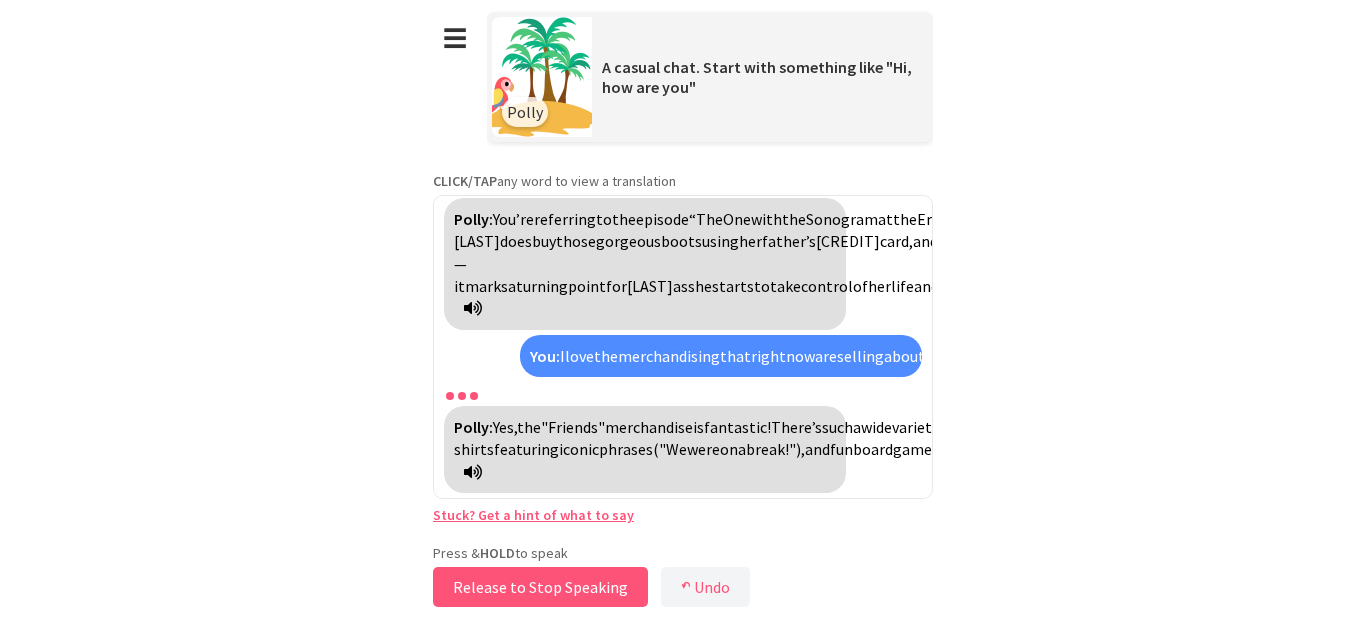 click on "Release to Stop Speaking" at bounding box center [540, 587] 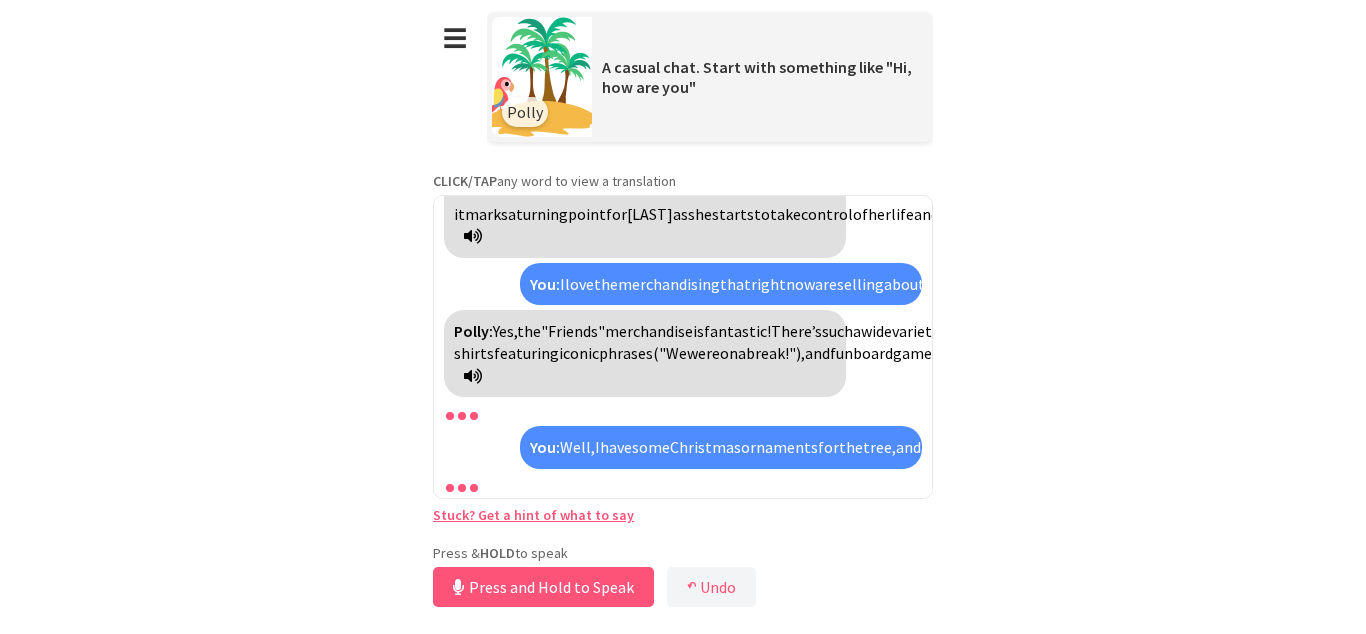 scroll, scrollTop: 3452, scrollLeft: 0, axis: vertical 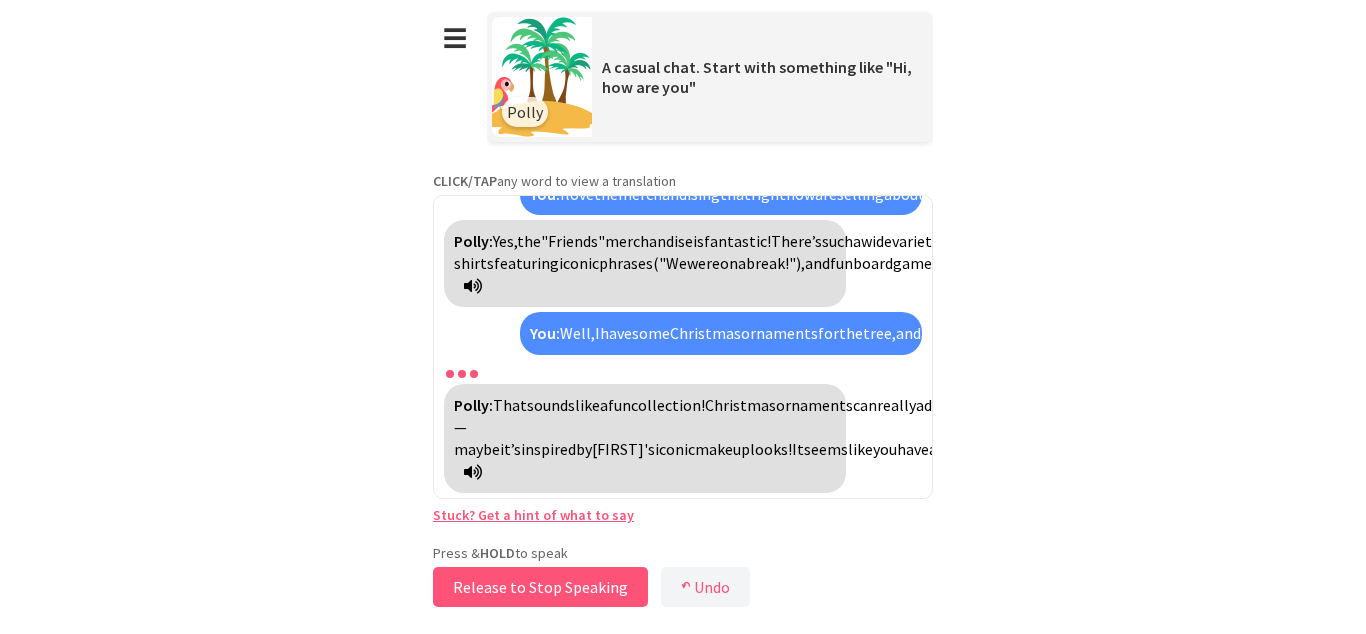 click on "Release to Stop Speaking" at bounding box center (540, 587) 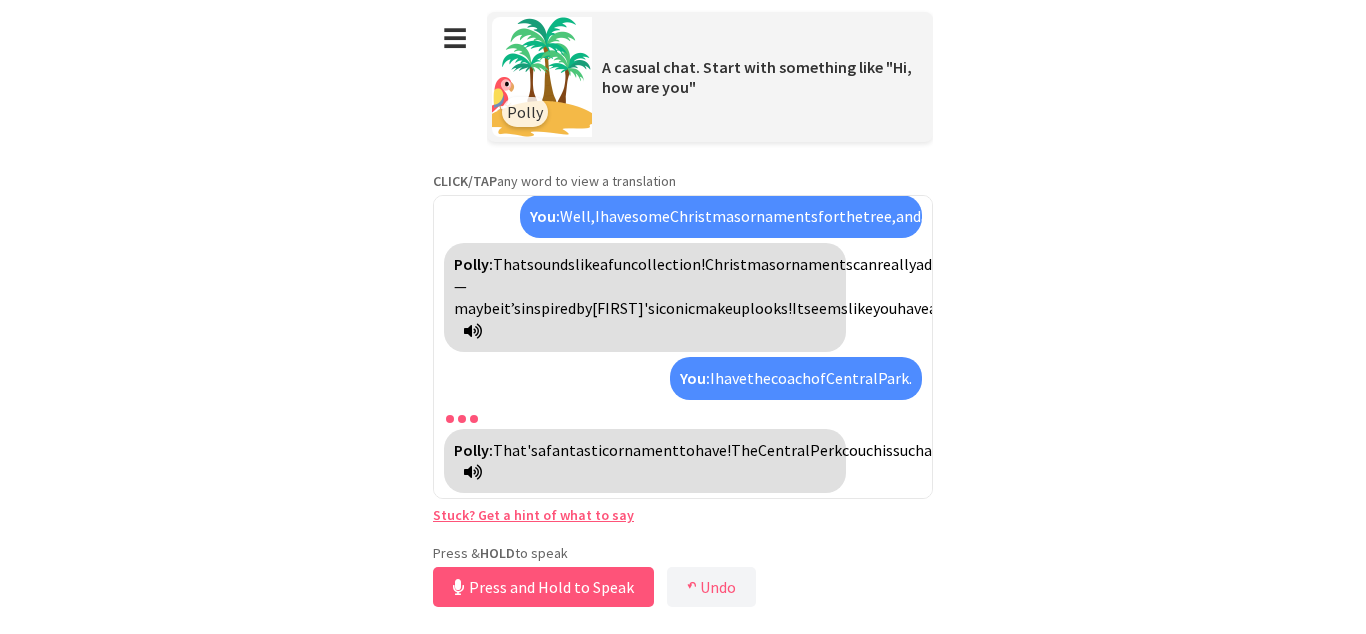 scroll, scrollTop: 3659, scrollLeft: 0, axis: vertical 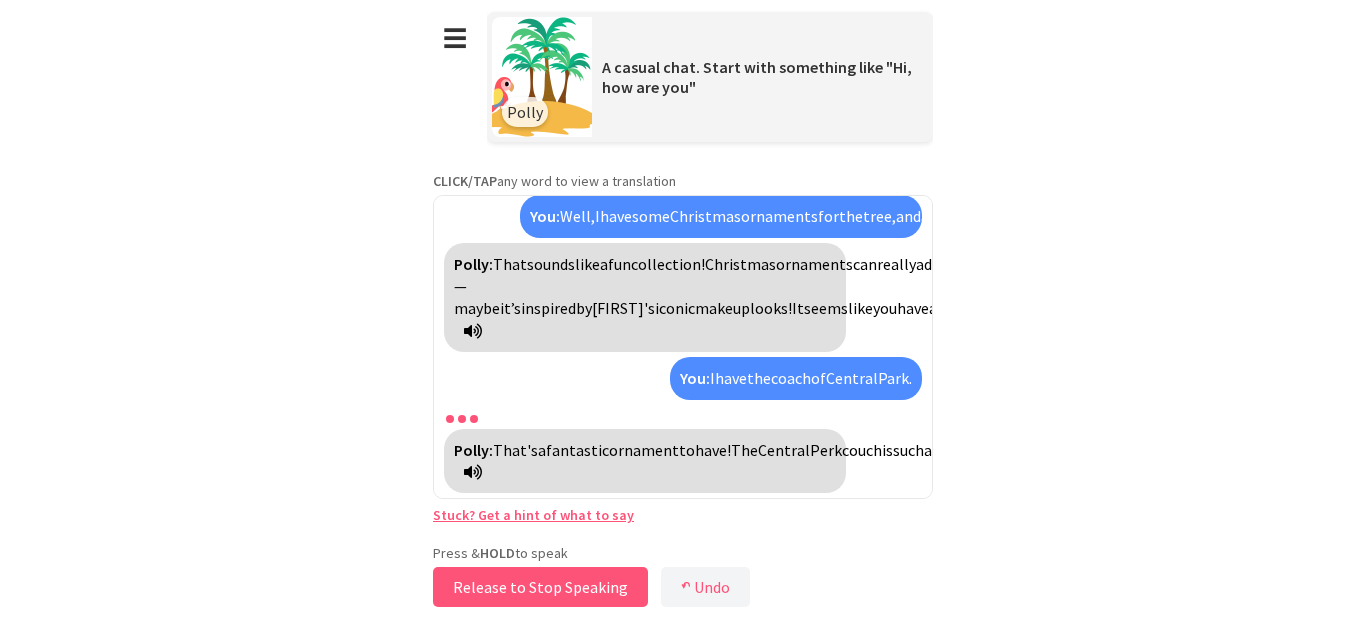 click on "Release to Stop Speaking" at bounding box center [540, 587] 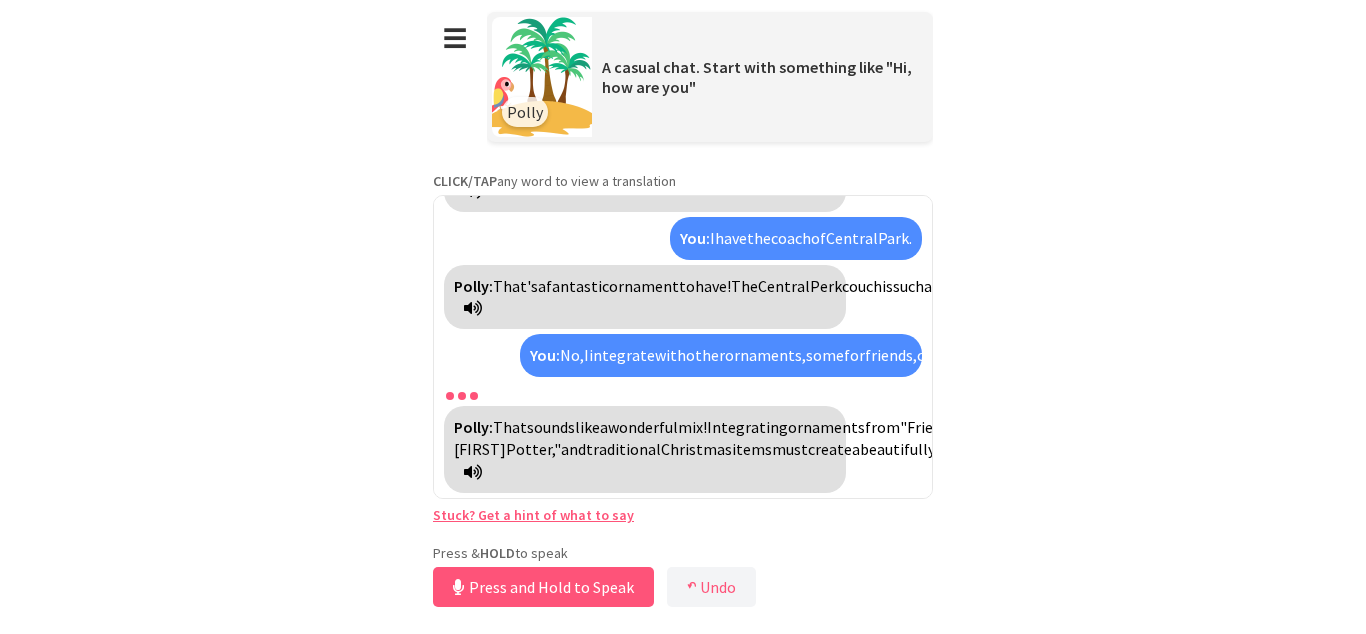 scroll, scrollTop: 3933, scrollLeft: 0, axis: vertical 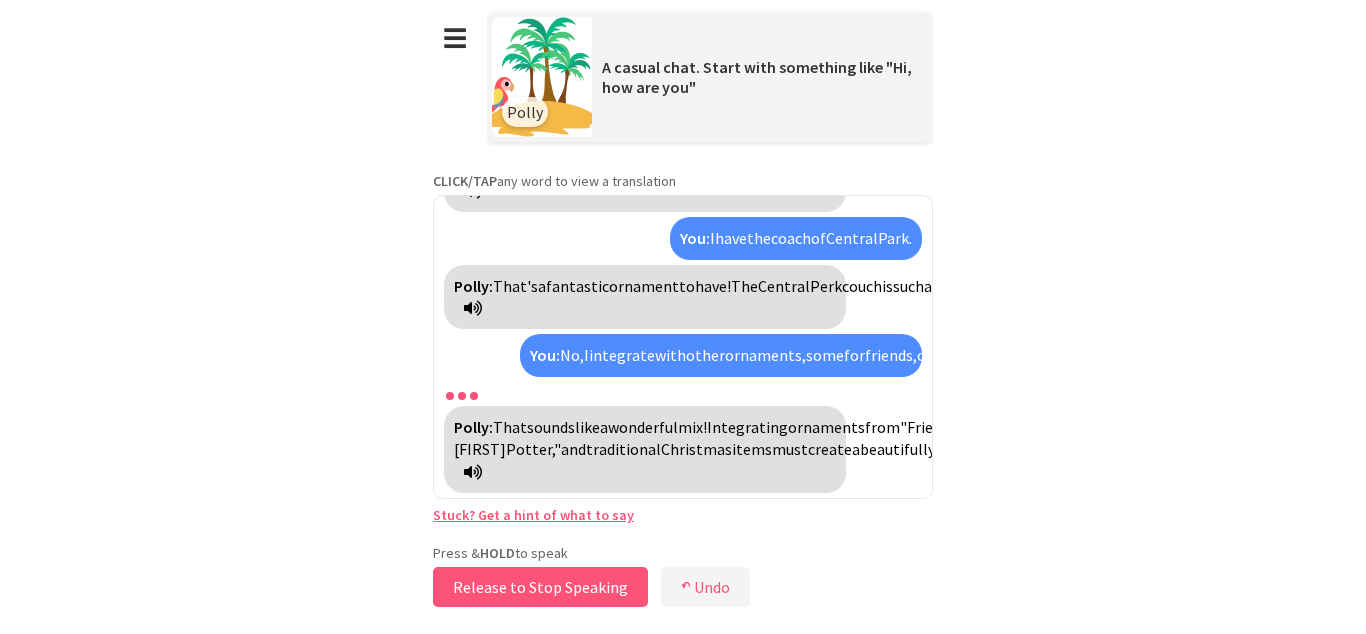 click on "Release to Stop Speaking" at bounding box center (540, 587) 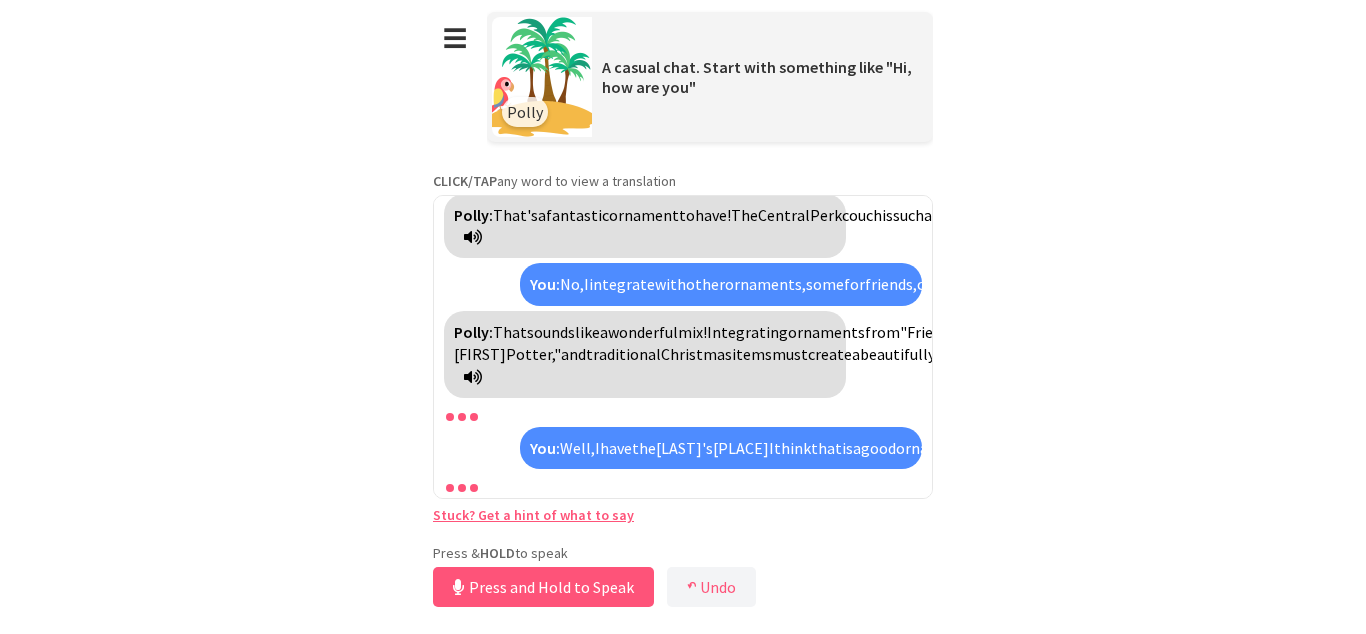 scroll, scrollTop: 4319, scrollLeft: 0, axis: vertical 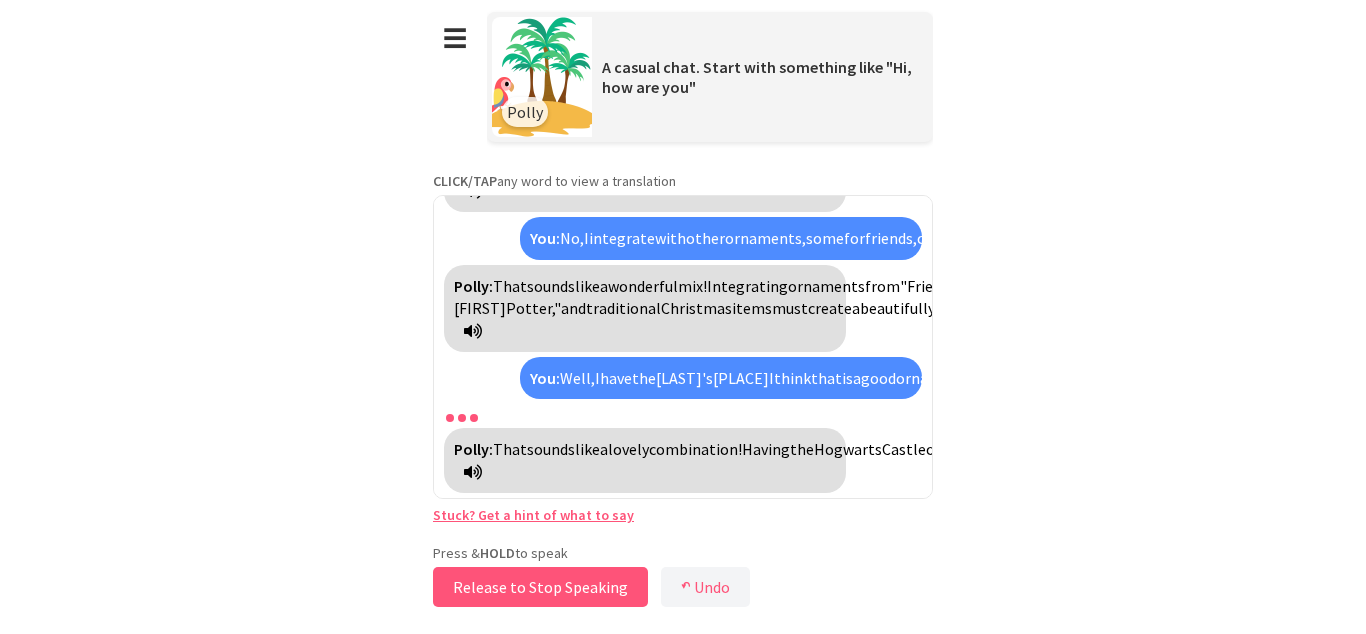 click on "Release to Stop Speaking" at bounding box center [540, 587] 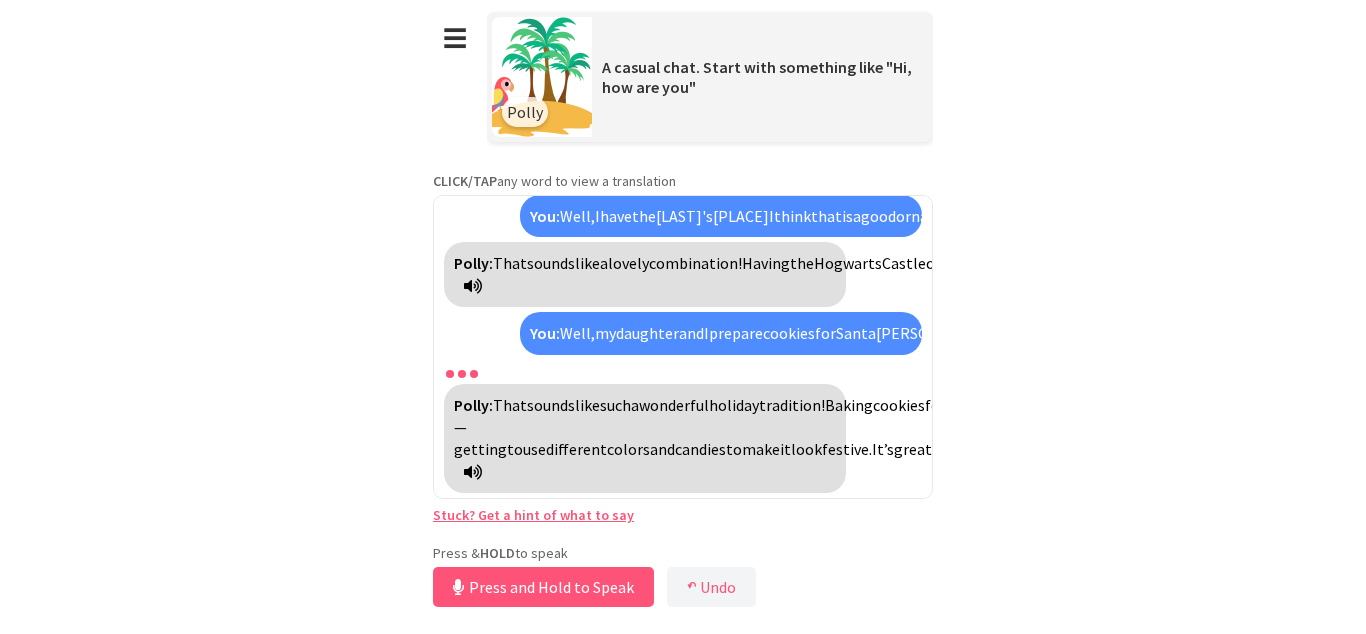 scroll, scrollTop: 4660, scrollLeft: 0, axis: vertical 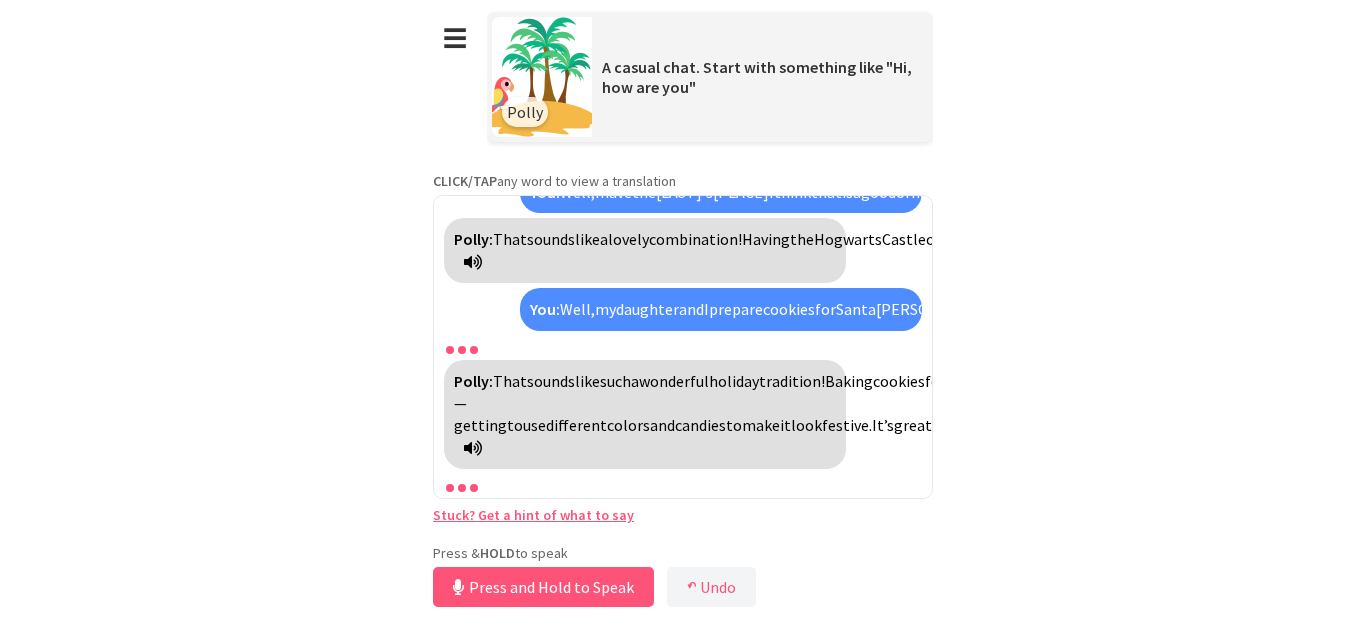 click on "**********" at bounding box center (683, 317) 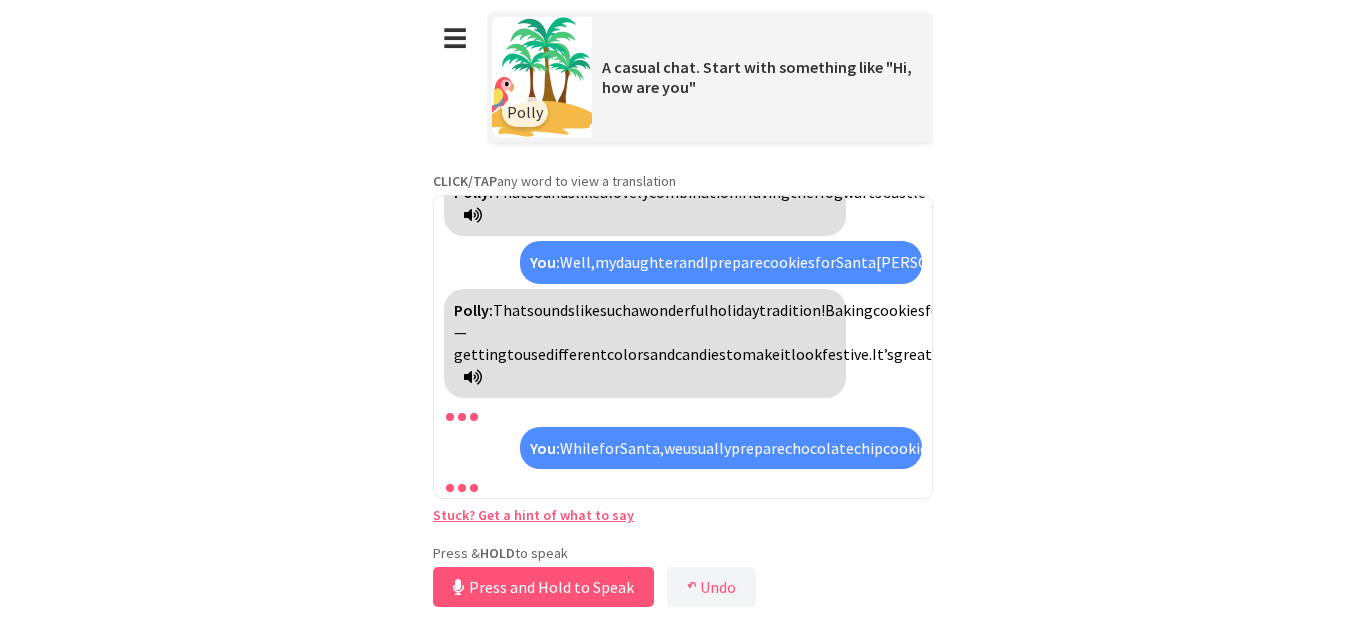 scroll, scrollTop: 5023, scrollLeft: 0, axis: vertical 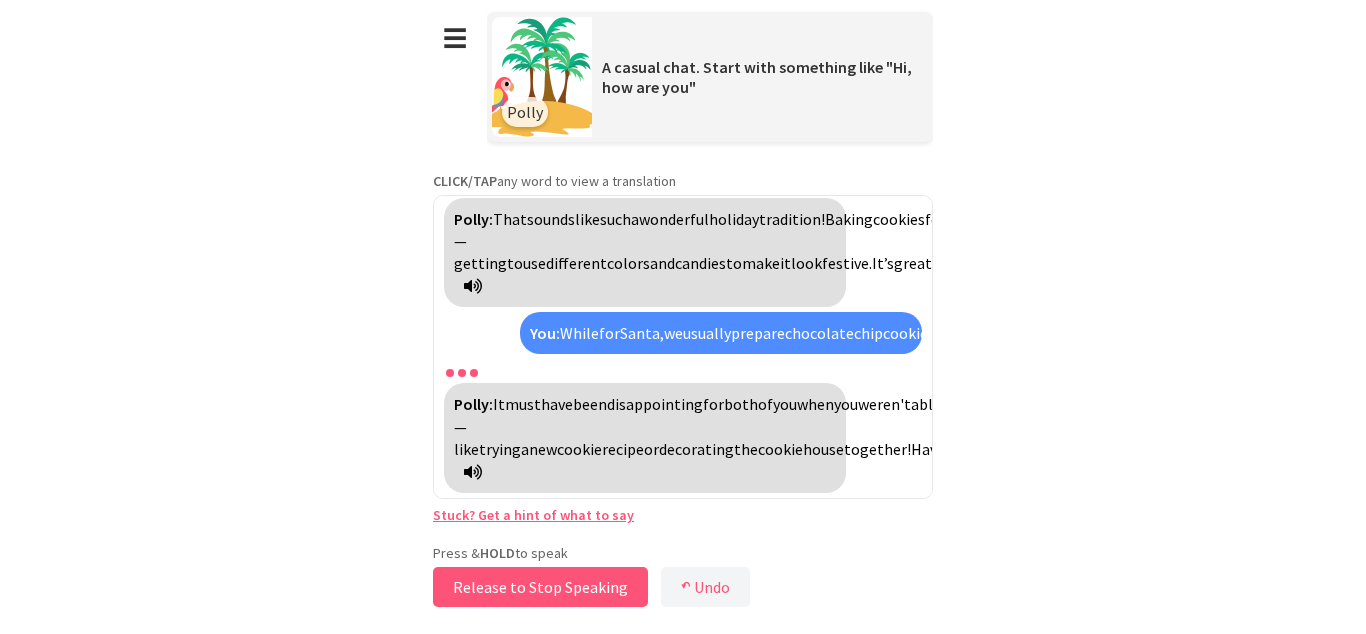 click on "Release to Stop Speaking" at bounding box center (540, 587) 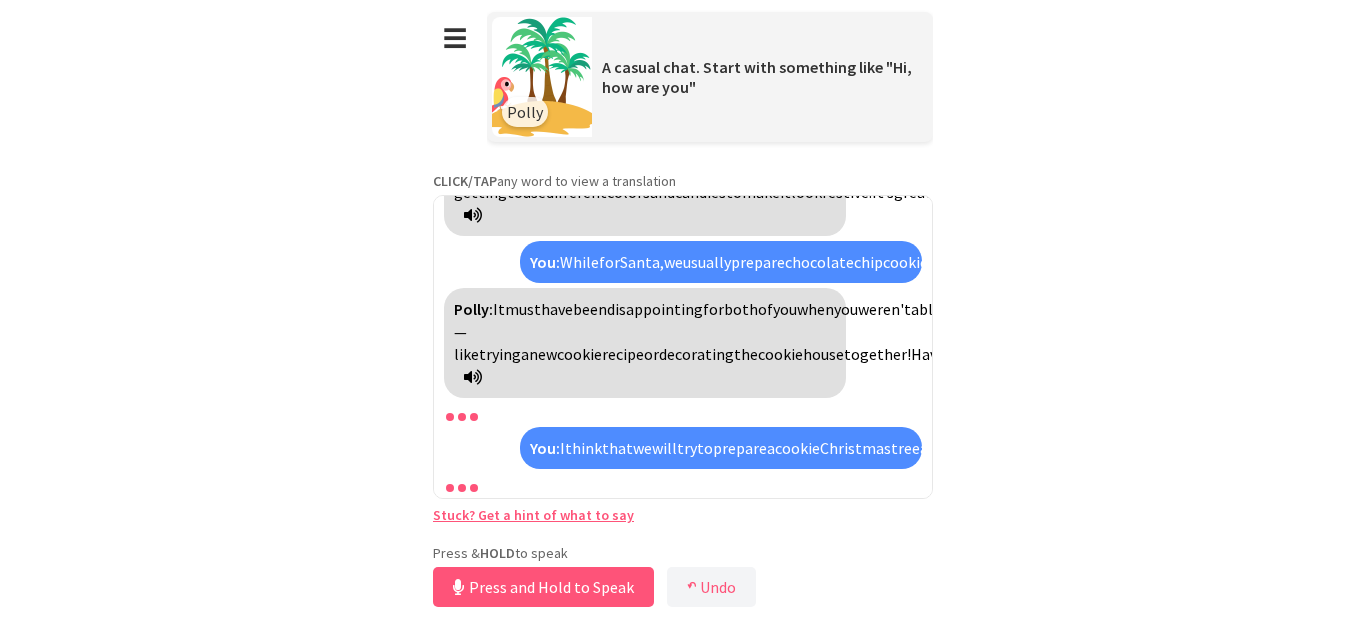scroll, scrollTop: 5275, scrollLeft: 0, axis: vertical 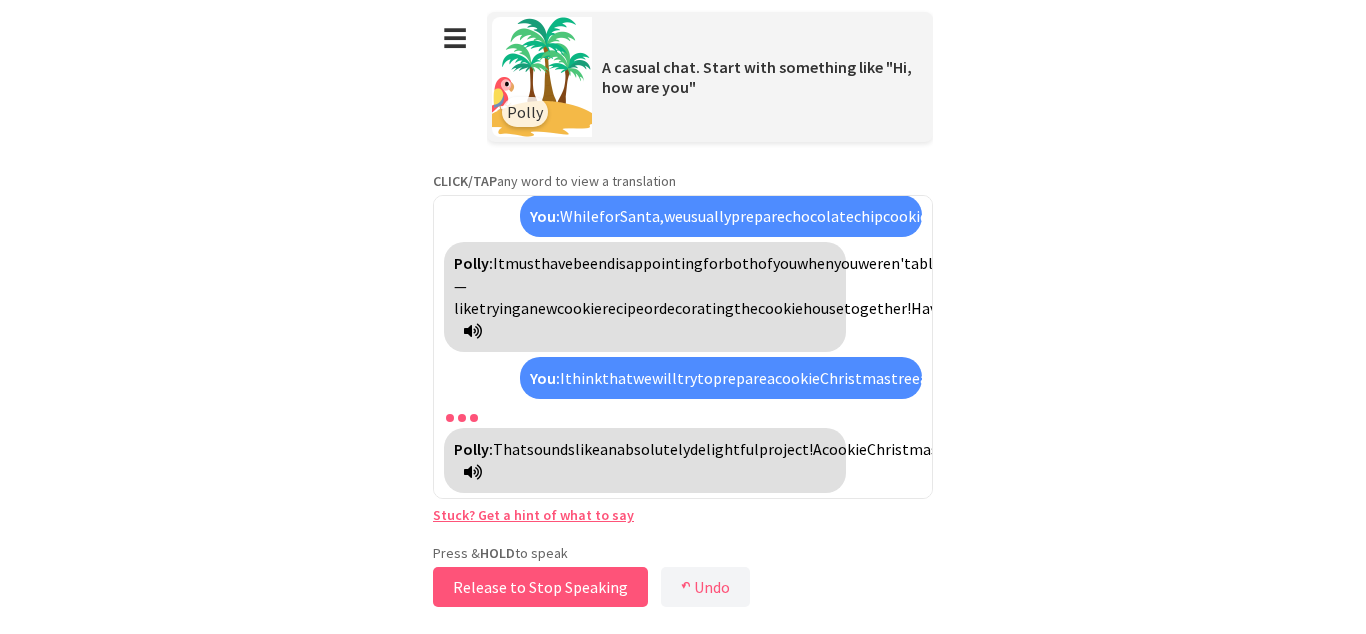 click on "Release to Stop Speaking" at bounding box center (540, 587) 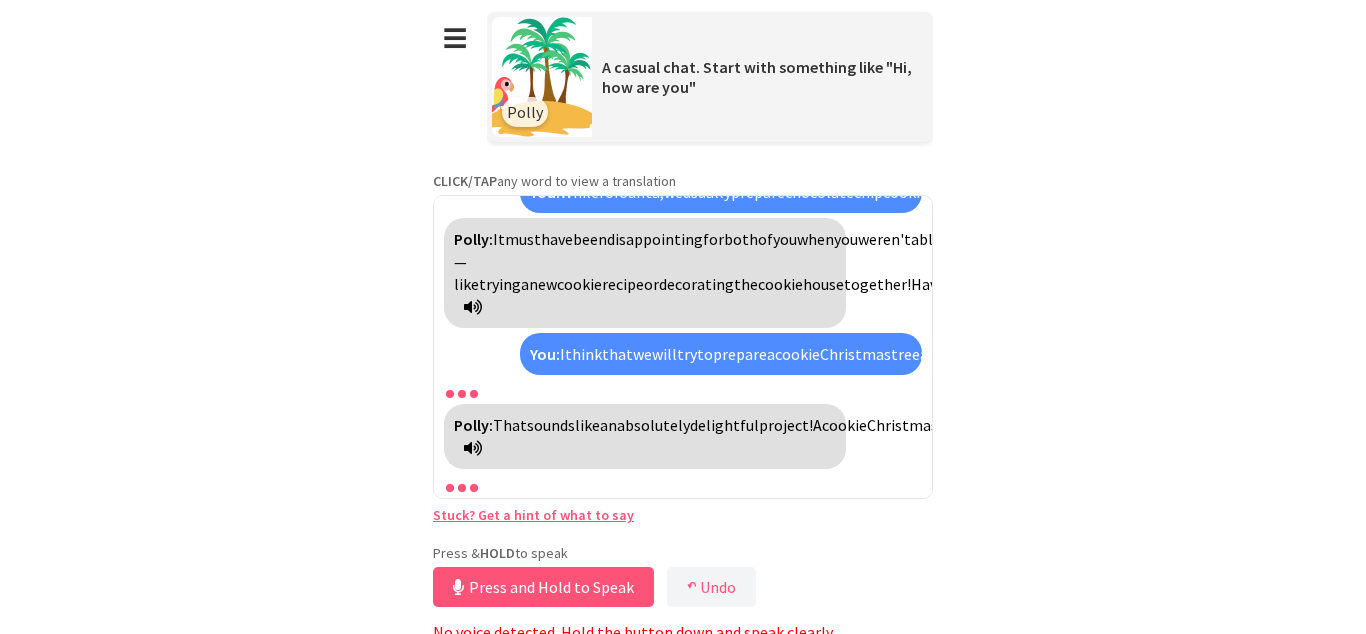 scroll, scrollTop: 9, scrollLeft: 0, axis: vertical 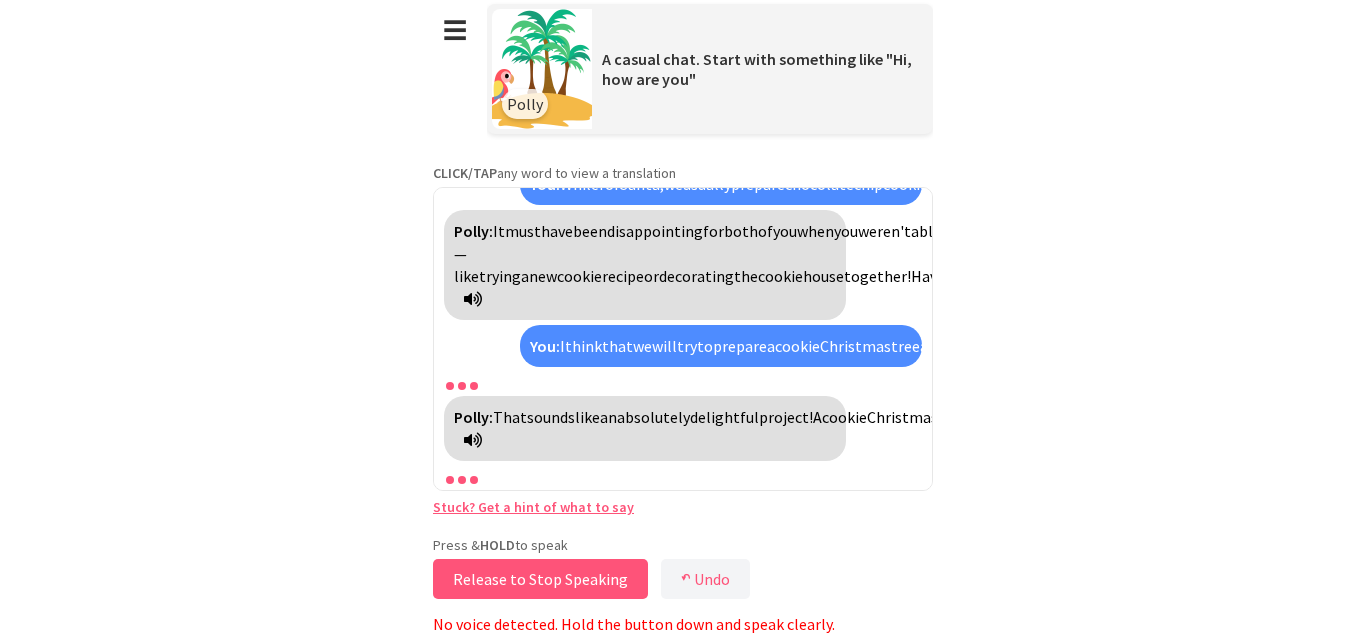 click on "Release to Stop Speaking" at bounding box center [540, 579] 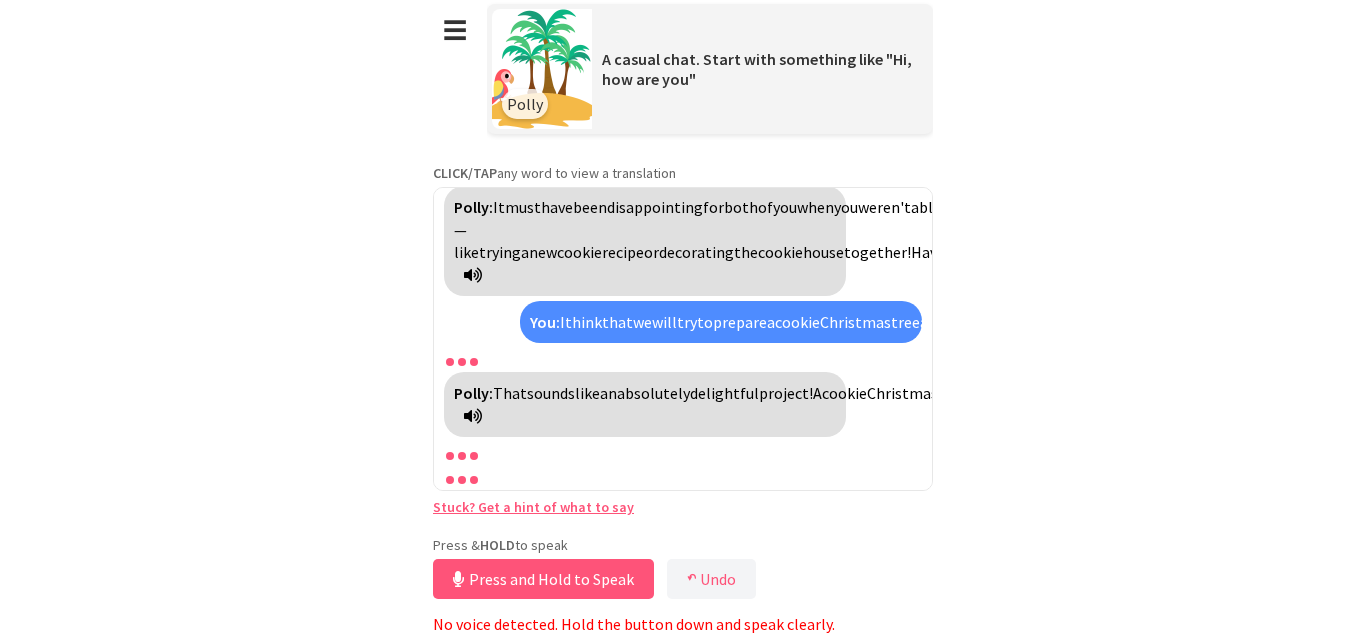 scroll, scrollTop: 0, scrollLeft: 0, axis: both 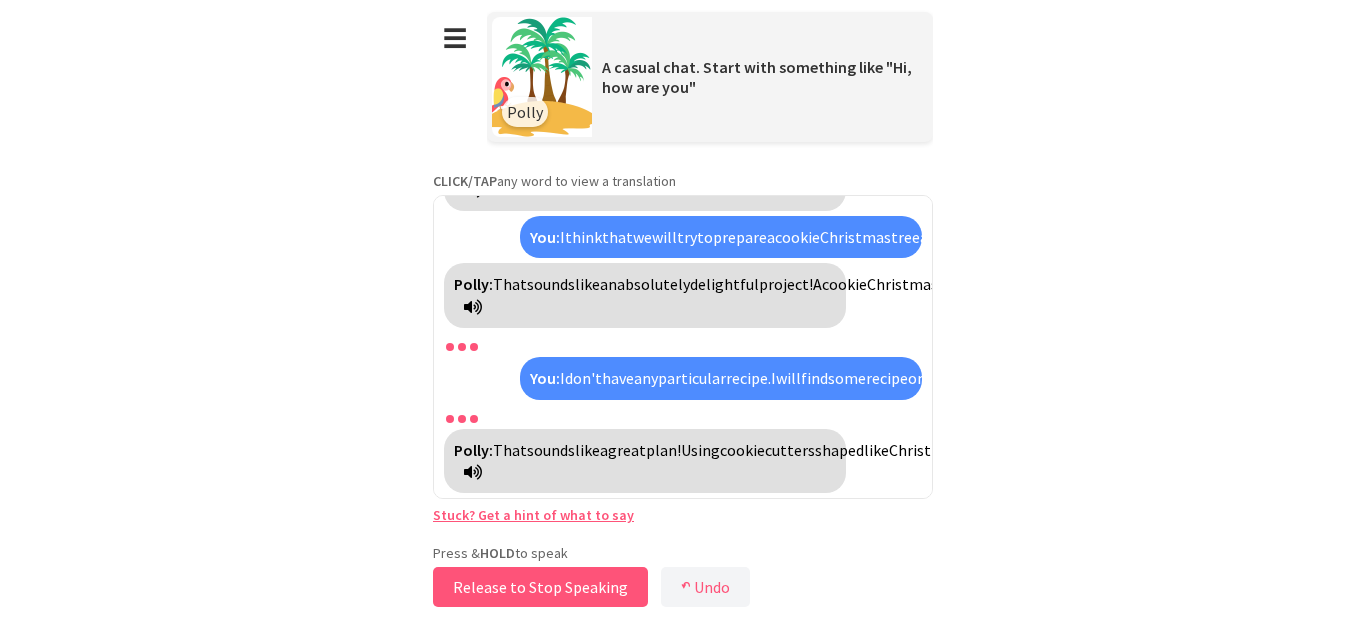 click on "Release to Stop Speaking" at bounding box center [540, 587] 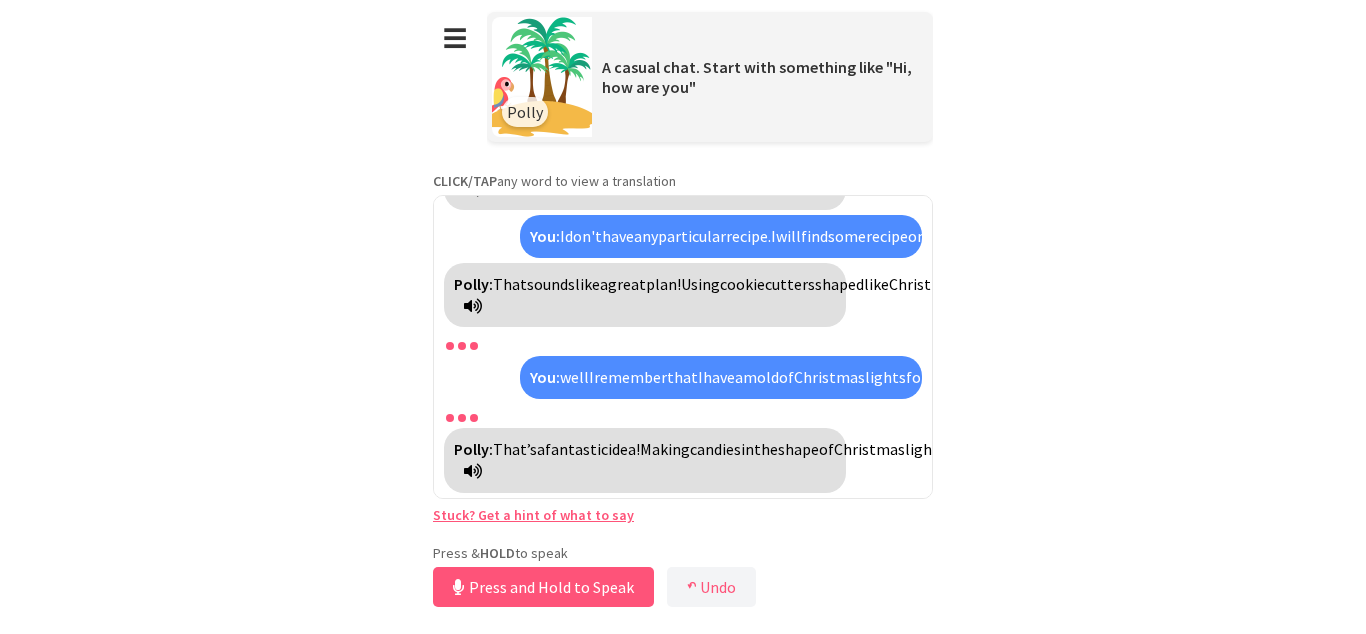 scroll, scrollTop: 6049, scrollLeft: 0, axis: vertical 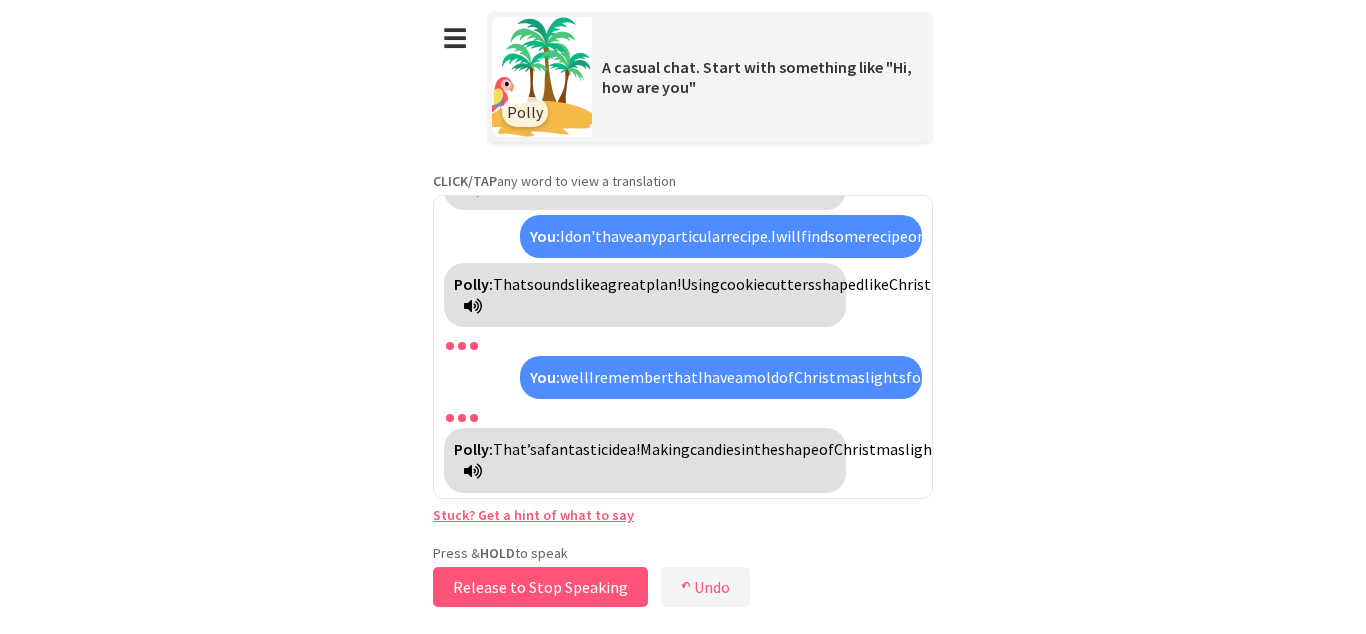 click on "Release to Stop Speaking" at bounding box center (540, 587) 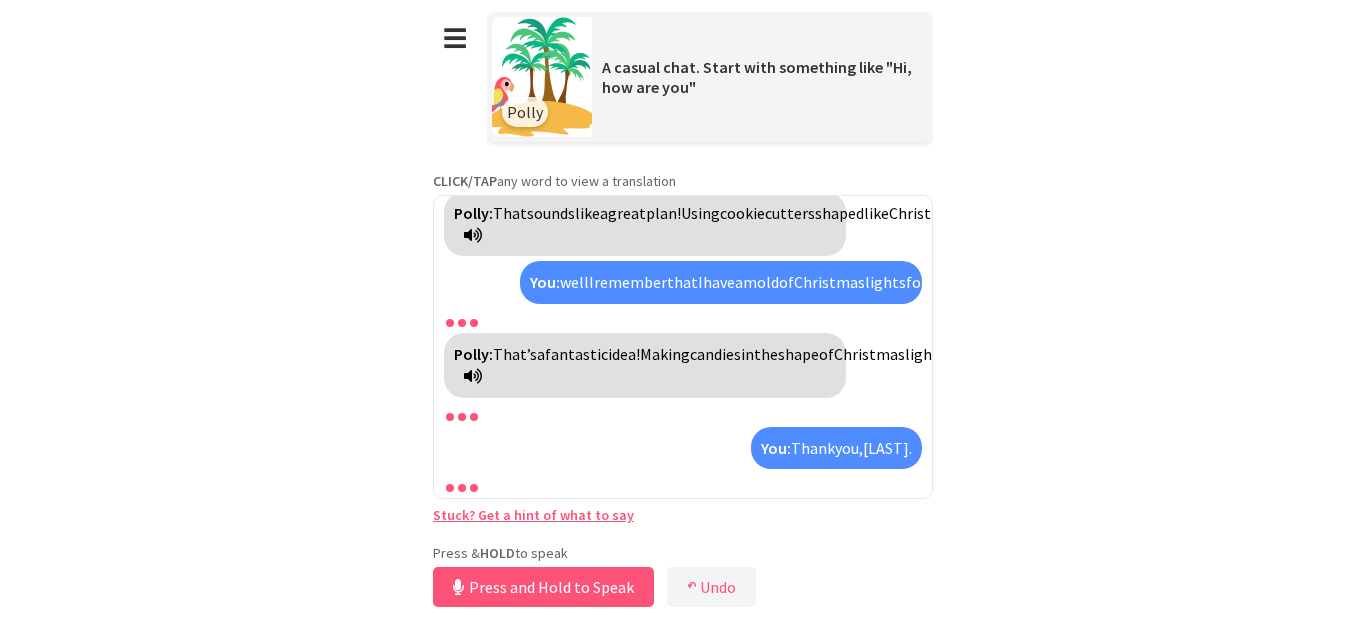 scroll, scrollTop: 6211, scrollLeft: 0, axis: vertical 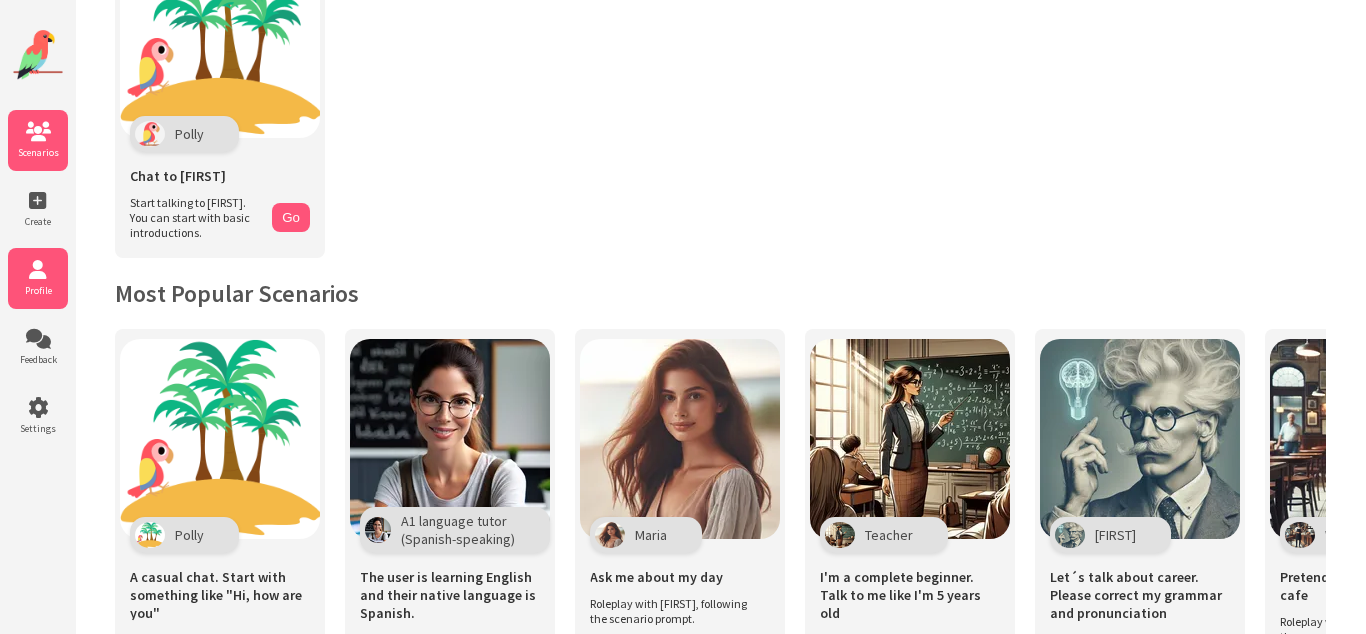 click at bounding box center (38, 270) 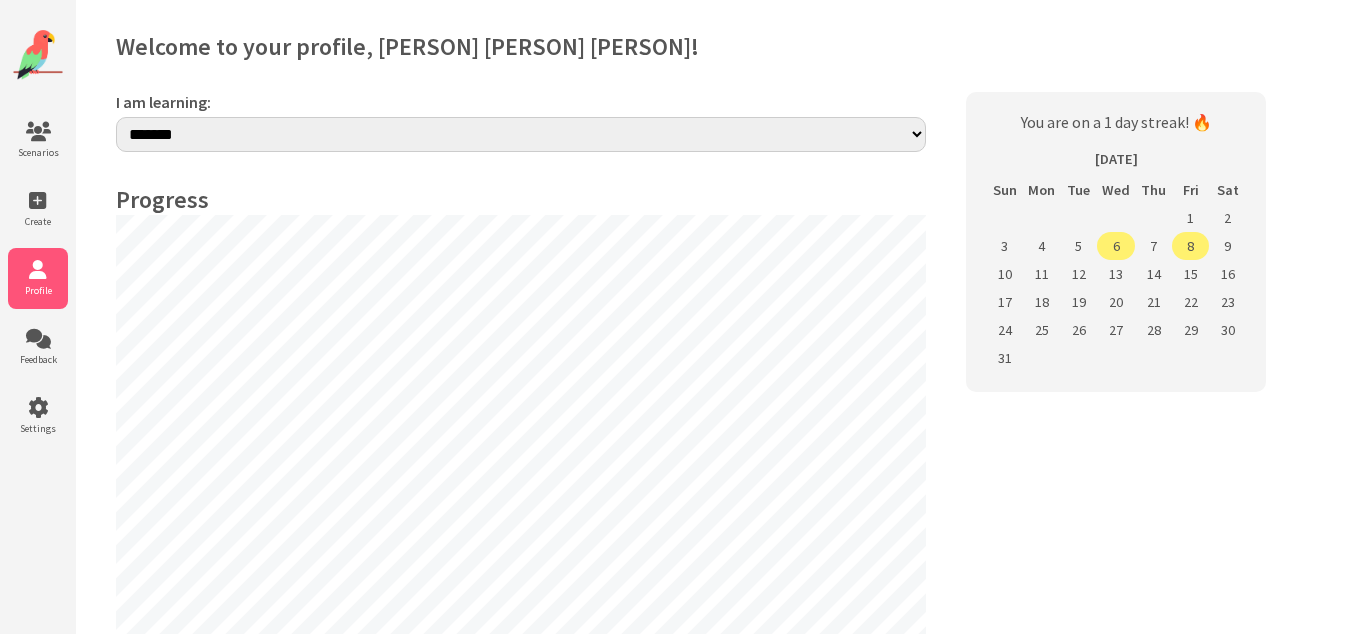 select on "**" 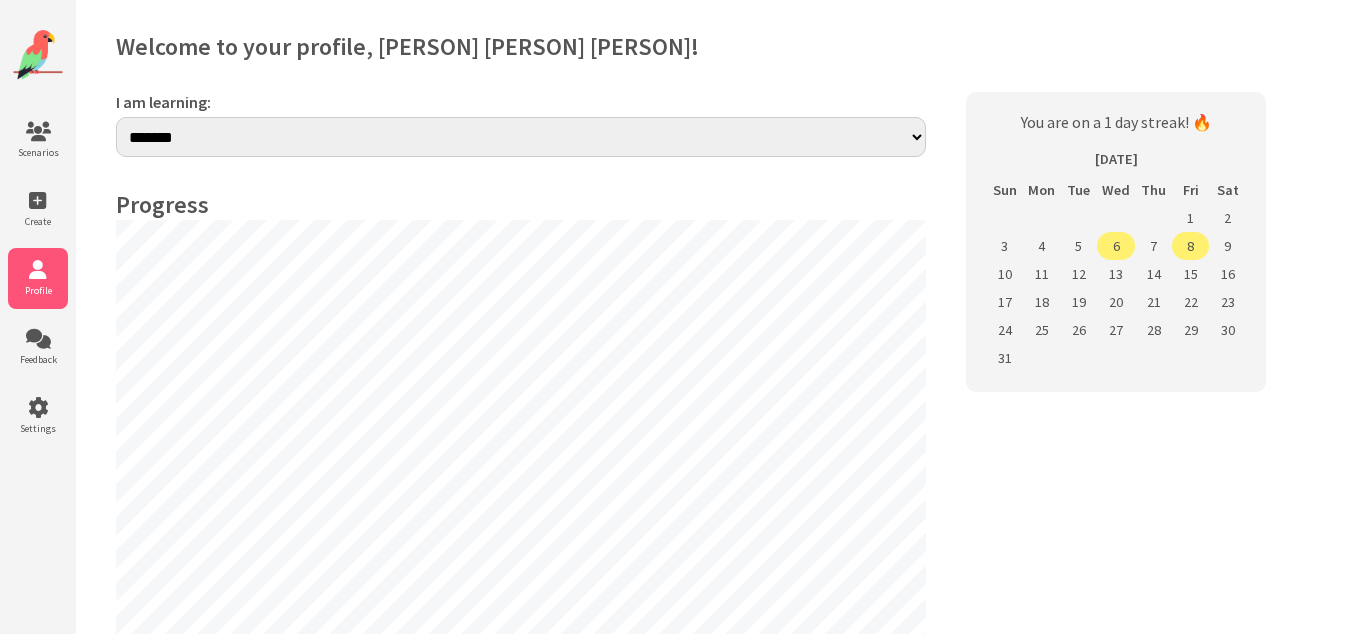 scroll, scrollTop: 0, scrollLeft: 0, axis: both 